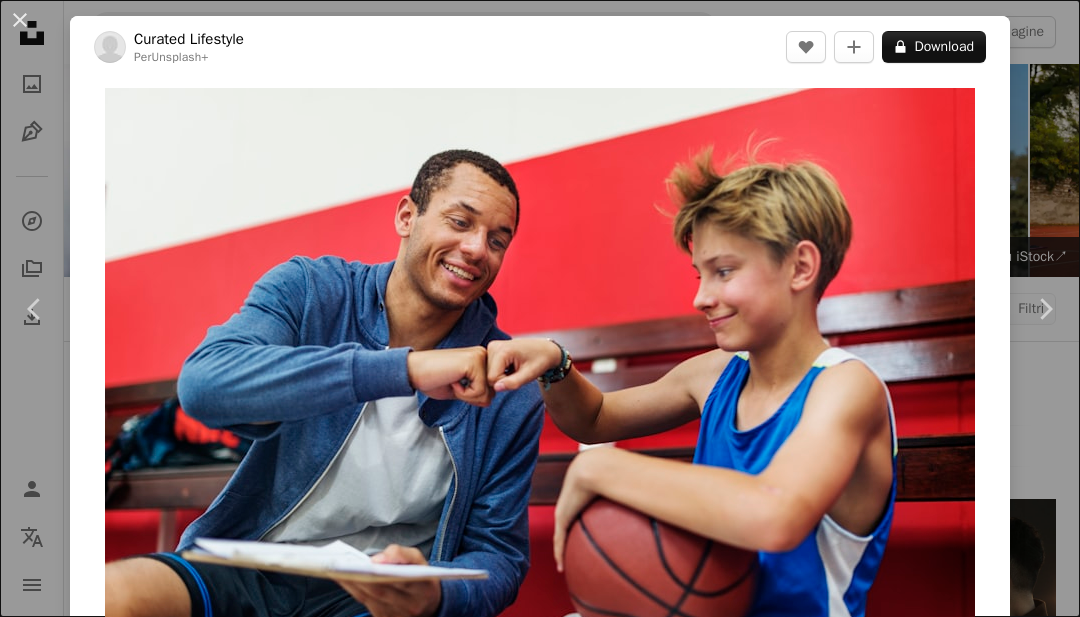 scroll, scrollTop: 1046, scrollLeft: 0, axis: vertical 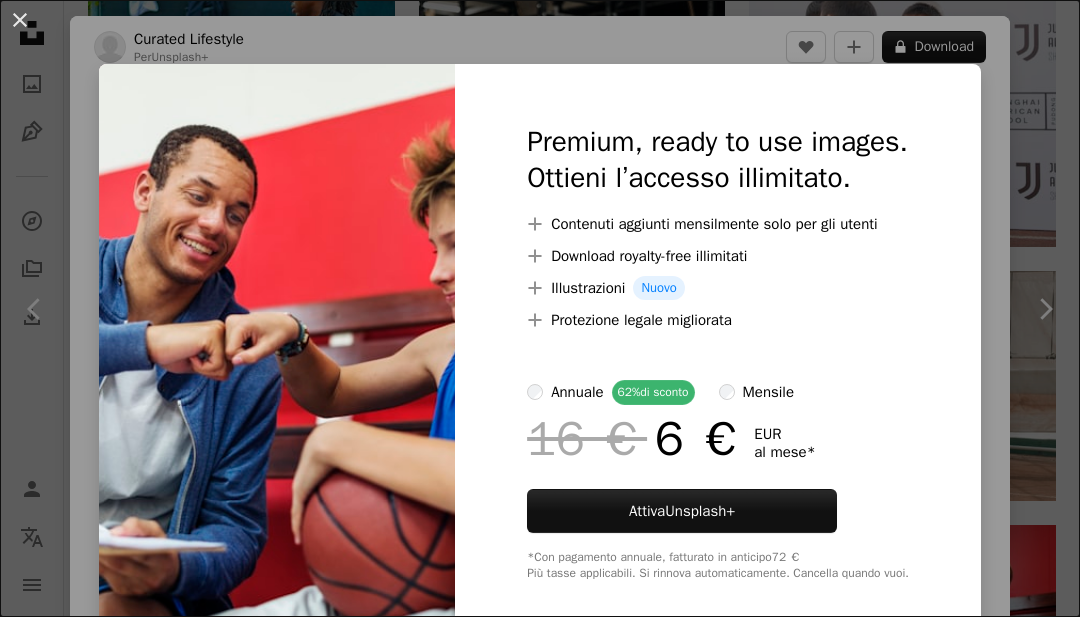click on "An X shape Premium, ready to use images. Ottieni l’accesso illimitato. A plus sign Contenuti aggiunti mensilmente solo per gli utenti A plus sign Download royalty-free illimitati A plus sign Illustrazioni  Nuovo A plus sign Protezione legale migliorata annuale 62%  di sconto mensile 16 €   6 € EUR al mese * Attiva  Unsplash+ *Con pagamento annuale, fatturato in anticipo  72 € Più tasse applicabili. Si rinnova automaticamente. Cancella quando vuoi." at bounding box center (540, 308) 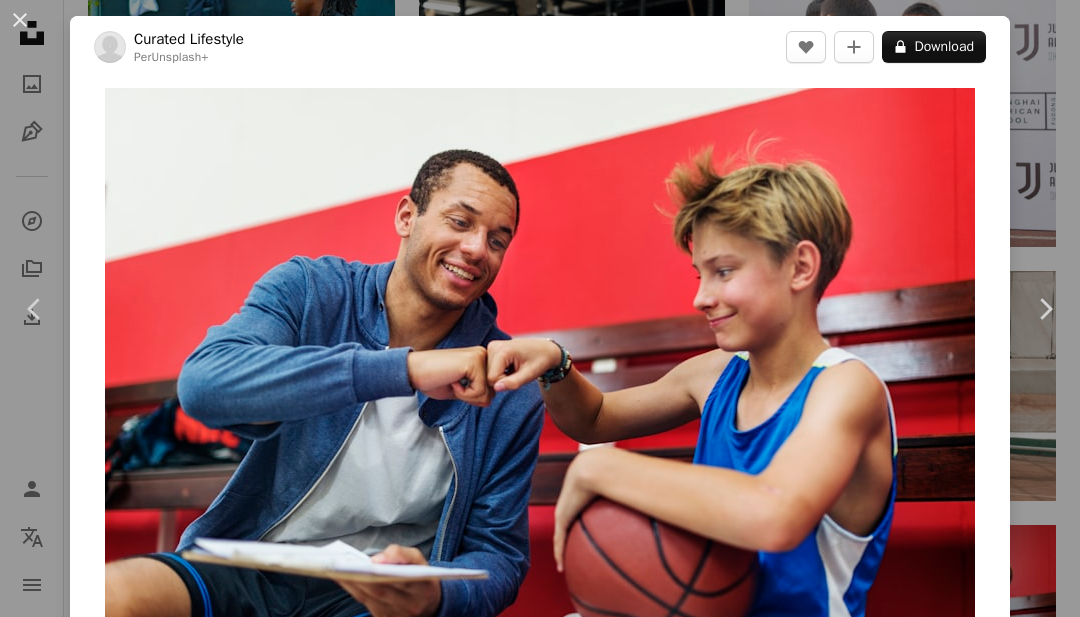 click on "Chevron right" at bounding box center [1045, 309] 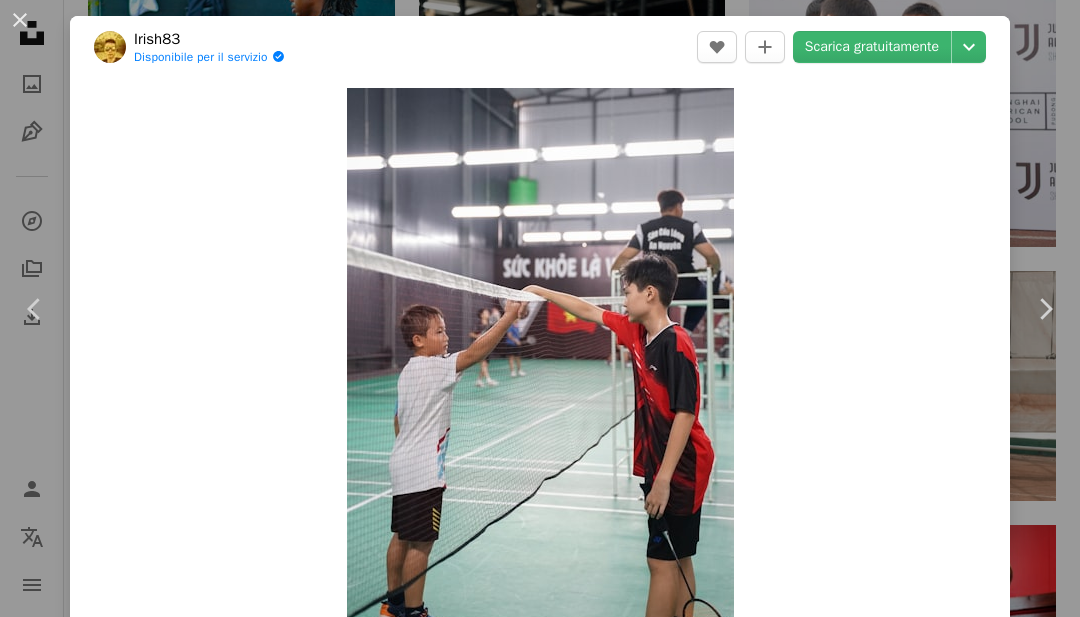 click on "An X shape Chevron left Chevron right Irish83 Disponibile per il servizio A checkmark inside of a circle A heart A plus sign Scarica gratuitamente Chevron down Zoom in Visualizzazioni 101.911 Download 578 A forward-right arrow Condividi Info icon Info More Actions Calendar outlined Pubblicato il  12 giugno 2024 Camera SONY, ILCE-7M2 Safety Può essere utilizzato gratuitamente ai sensi della  Licenza Unsplash ritratto sport stretta di mano ragazzo gioco bambino capretto badminton amicizia collaborazione tribunale giocare giovane infanzia racchetta avversario Umano grigio tennis maschio Sfondi Sfoglia immagini premium correlate su iStock  |  Risparmia il 20% con il codice UNSPLASH20 Immagini correlate A heart A plus sign Irish83 Disponibile per il servizio A checkmark inside of a circle Arrow pointing down A heart A plus sign Irish83 Disponibile per il servizio A checkmark inside of a circle Arrow pointing down Plus sign for Unsplash+ A heart A plus sign Ahmet Kurt Per  Unsplash+ A lock Download A heart Irish83" at bounding box center [540, 308] 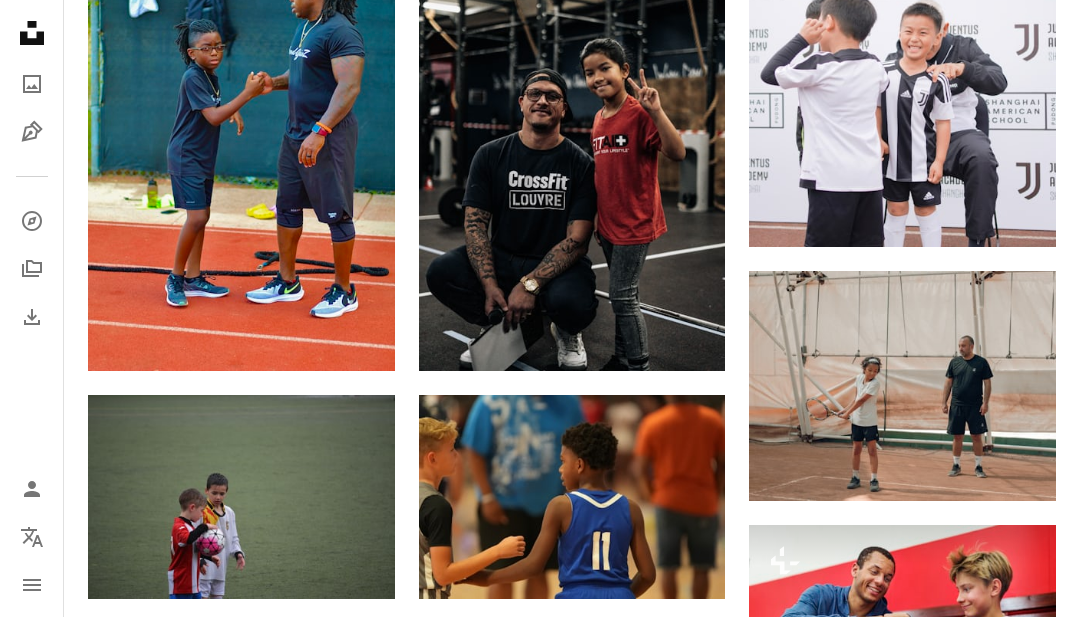 click at bounding box center (902, 627) 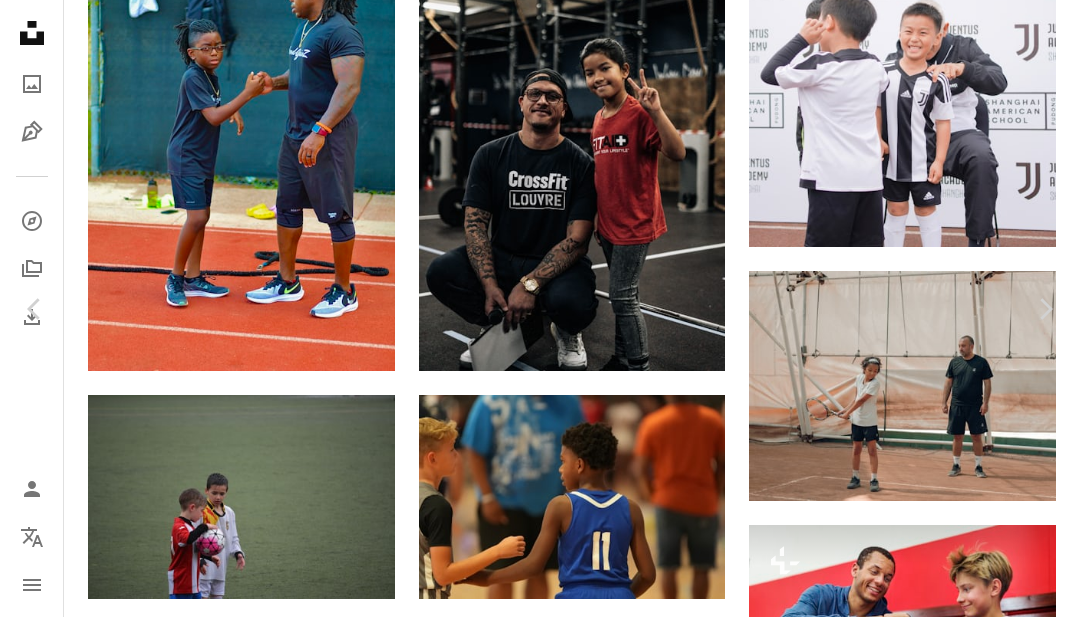 click at bounding box center (540, 15282) 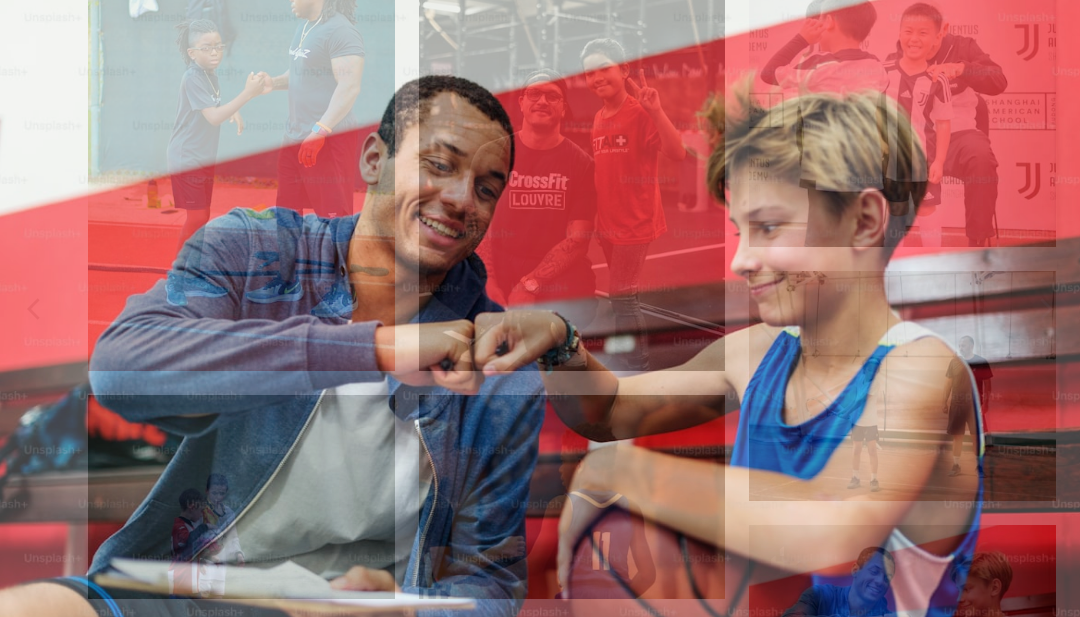 click at bounding box center (540, 360) 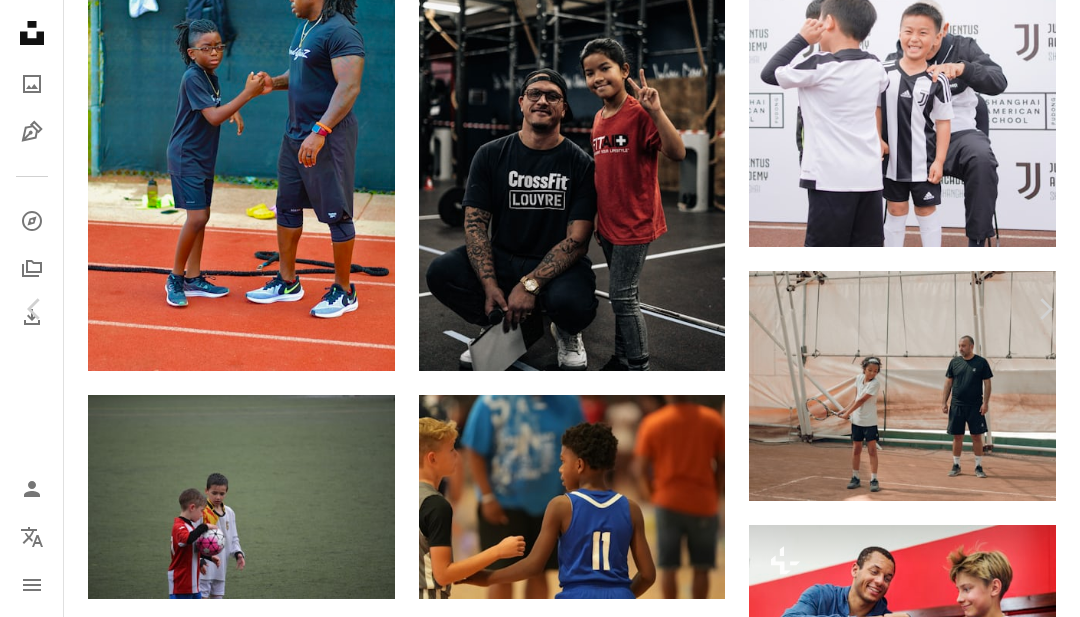 click on "Chevron right" at bounding box center (1045, 309) 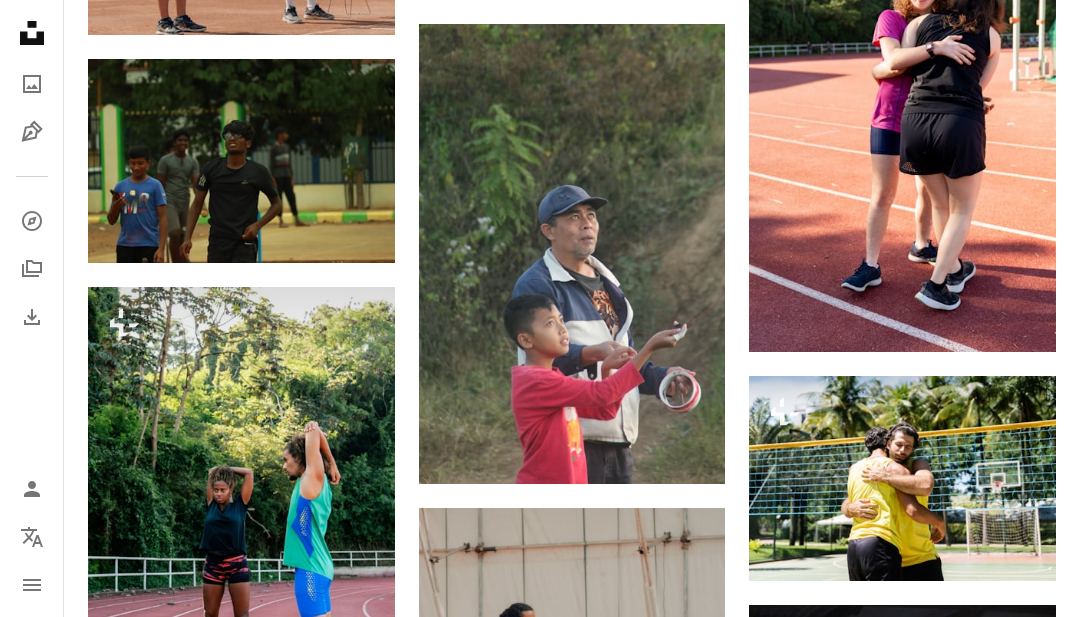 scroll, scrollTop: 2587, scrollLeft: 0, axis: vertical 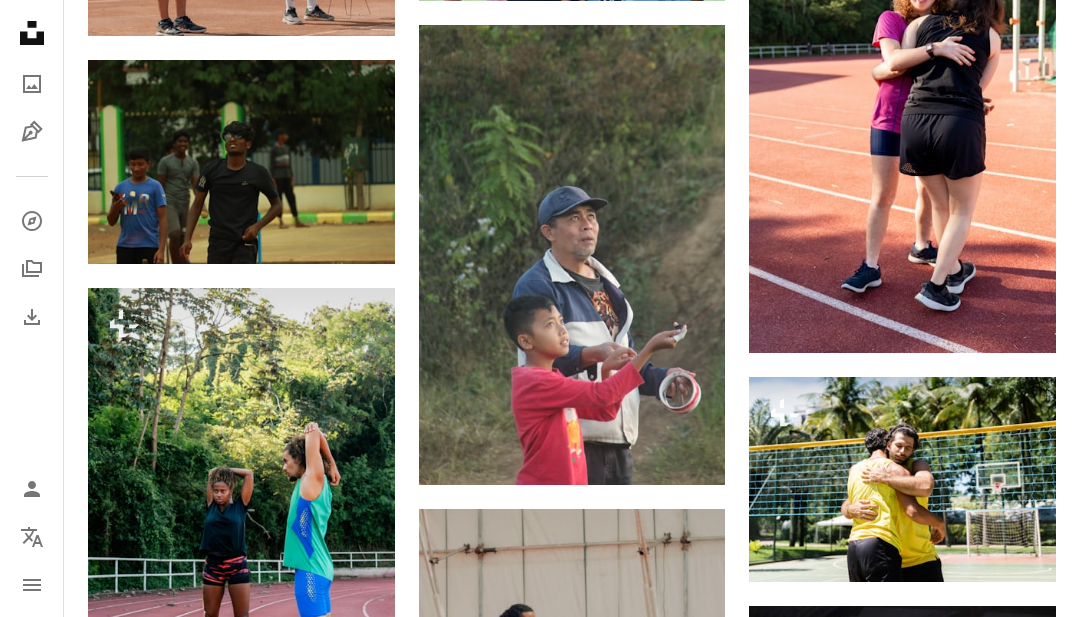 click at bounding box center (241, 518) 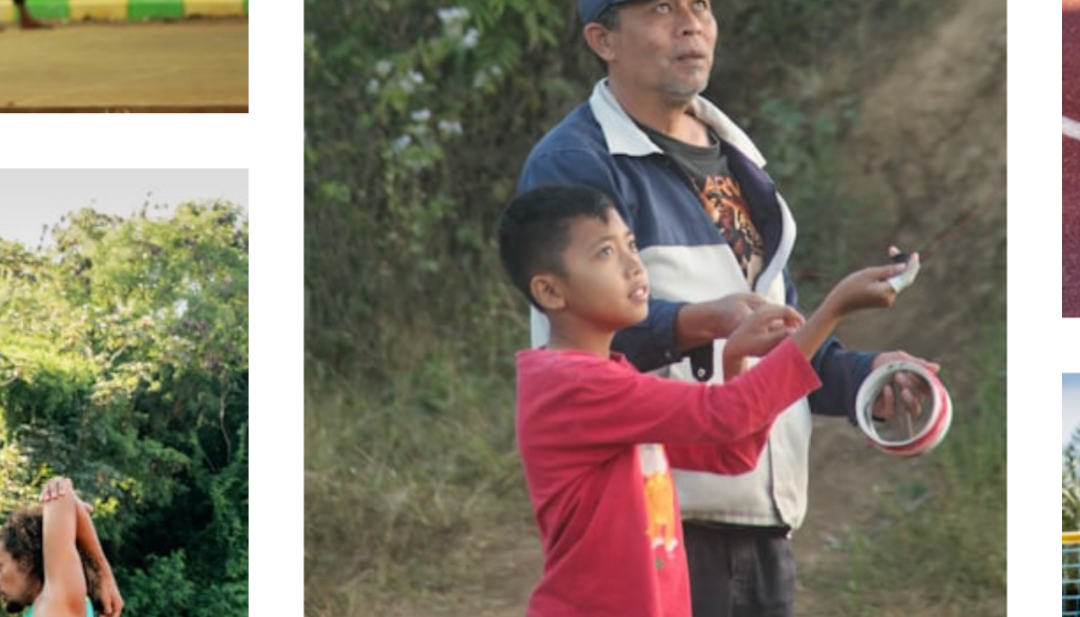 scroll, scrollTop: 2596, scrollLeft: 0, axis: vertical 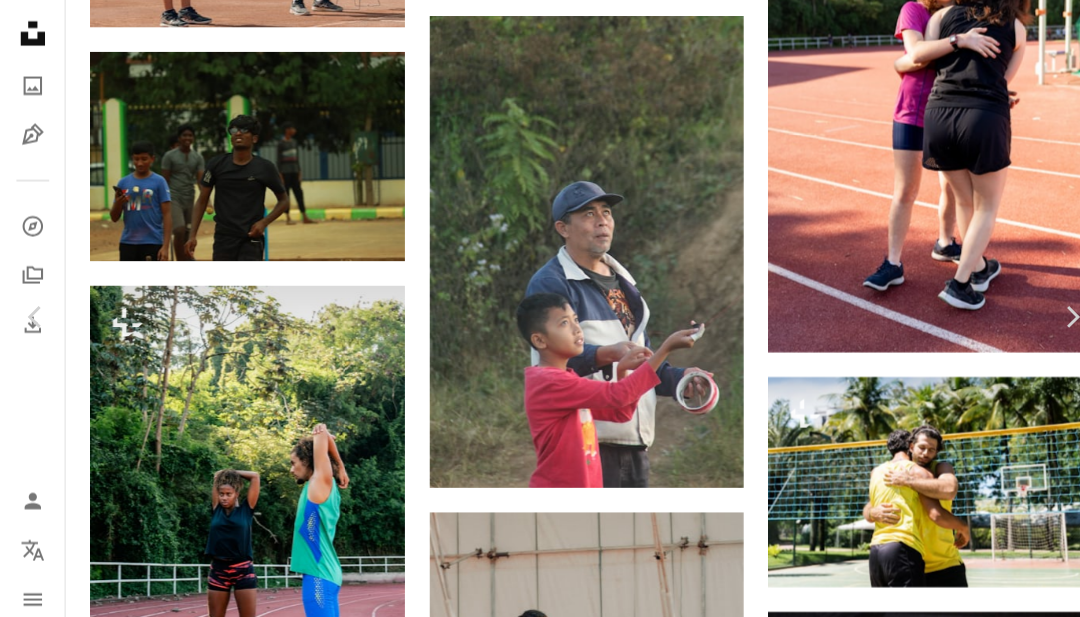 click on "Chevron right" at bounding box center (1045, 309) 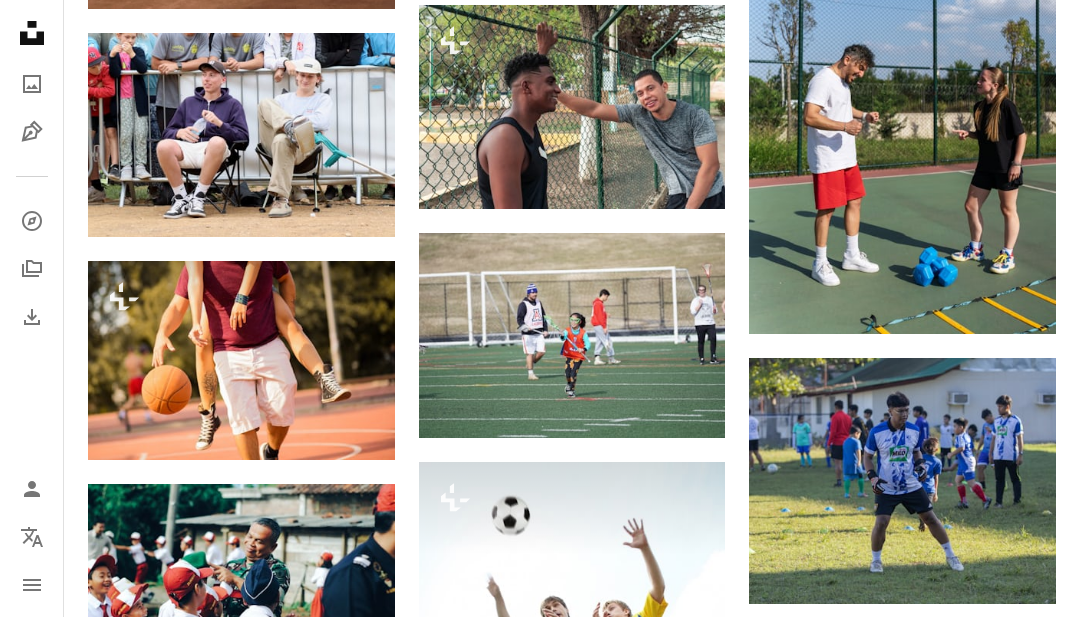 scroll, scrollTop: 5443, scrollLeft: 0, axis: vertical 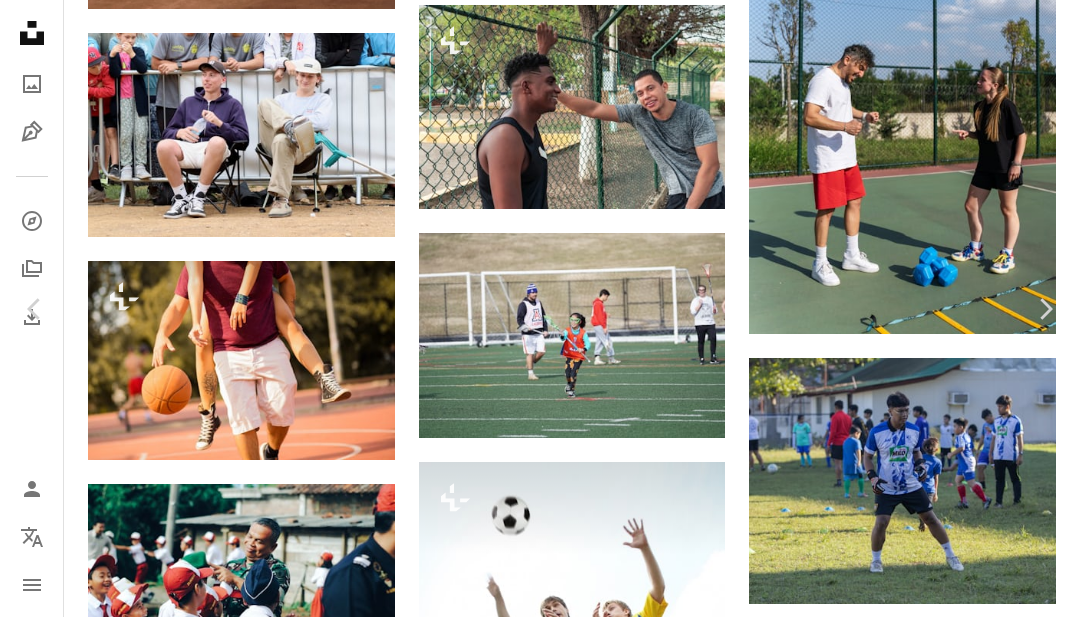 click on "An X shape Chevron left Chevron right Yunus Tuğ Per  Unsplash+ A heart A plus sign A lock Download Zoom in A forward-right arrow Condividi More Actions Calendar outlined Pubblicato il  [DATE] Camera SONY, ILCE-7RM5 Safety Con licenza  Unsplash+ sport idoneità Salute esercizio stile di vita sano allenarsi personal trainer Formazione personale Vita sana Immagini Creative Commons In questa serie Plus sign for Unsplash+ Plus sign for Unsplash+ Plus sign for Unsplash+ Plus sign for Unsplash+ Plus sign for Unsplash+ Plus sign for Unsplash+ Plus sign for Unsplash+ Plus sign for Unsplash+ Plus sign for Unsplash+ Plus sign for Unsplash+ Immagini correlate Plus sign for Unsplash+ A heart A plus sign Yunus Tuğ Per  Unsplash+ A lock Download Plus sign for Unsplash+ A heart A plus sign Yunus Tuğ Per  Unsplash+ A lock Download Plus sign for Unsplash+ A heart A plus sign Yunus Tuğ Per  Unsplash+ A lock Download Plus sign for Unsplash+ A heart A plus sign Yunus Tuğ Per  Unsplash+ A lock Download A heart Per" at bounding box center [540, 10815] 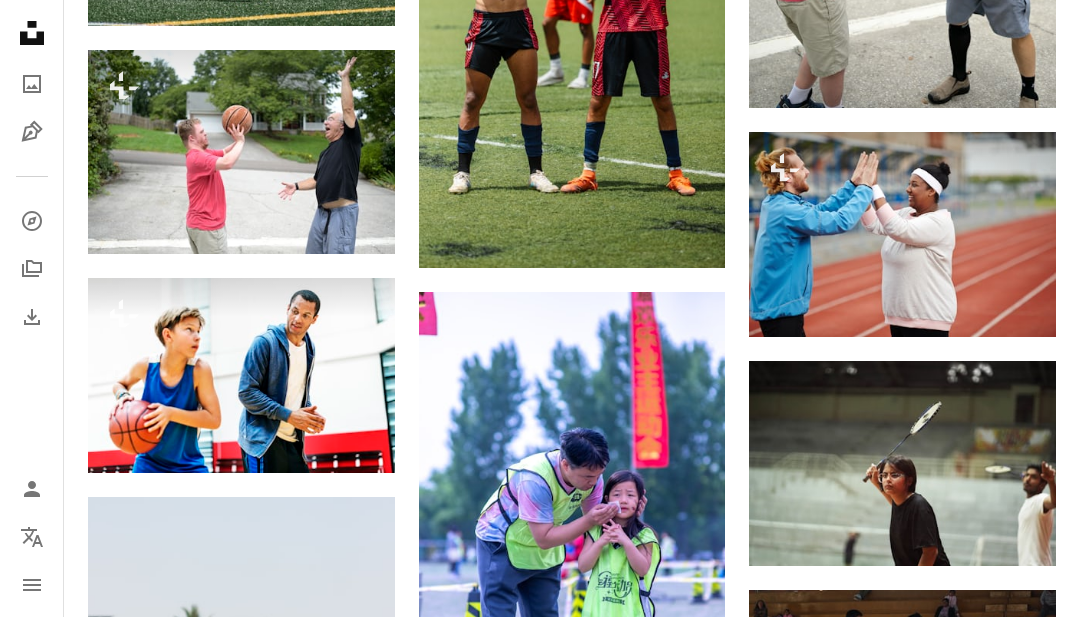 scroll, scrollTop: 11297, scrollLeft: 0, axis: vertical 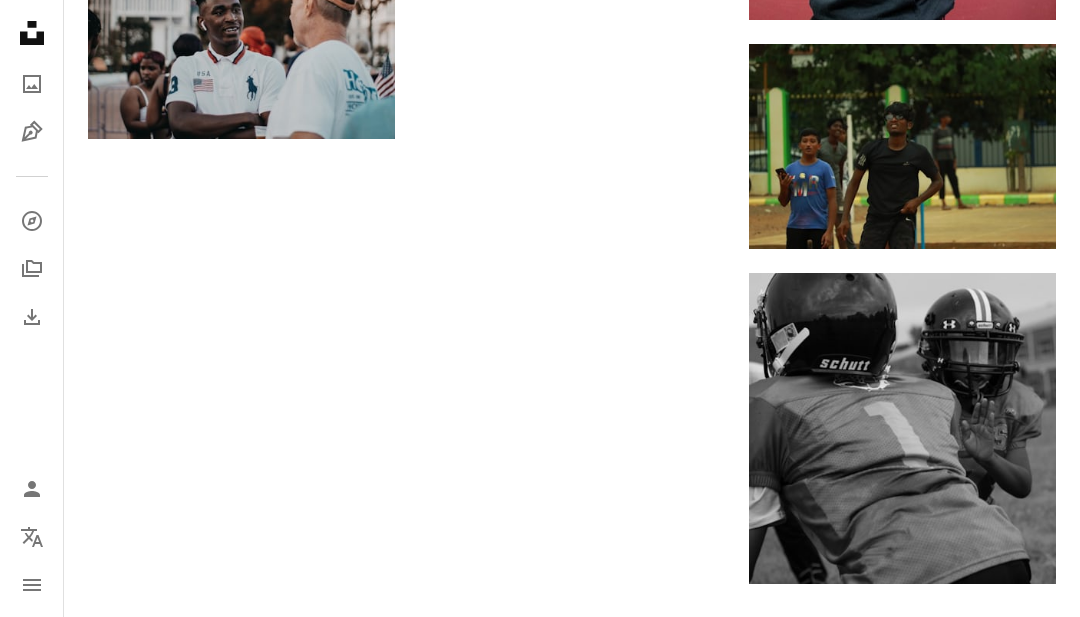 click on "Carica altro" at bounding box center [572, 664] 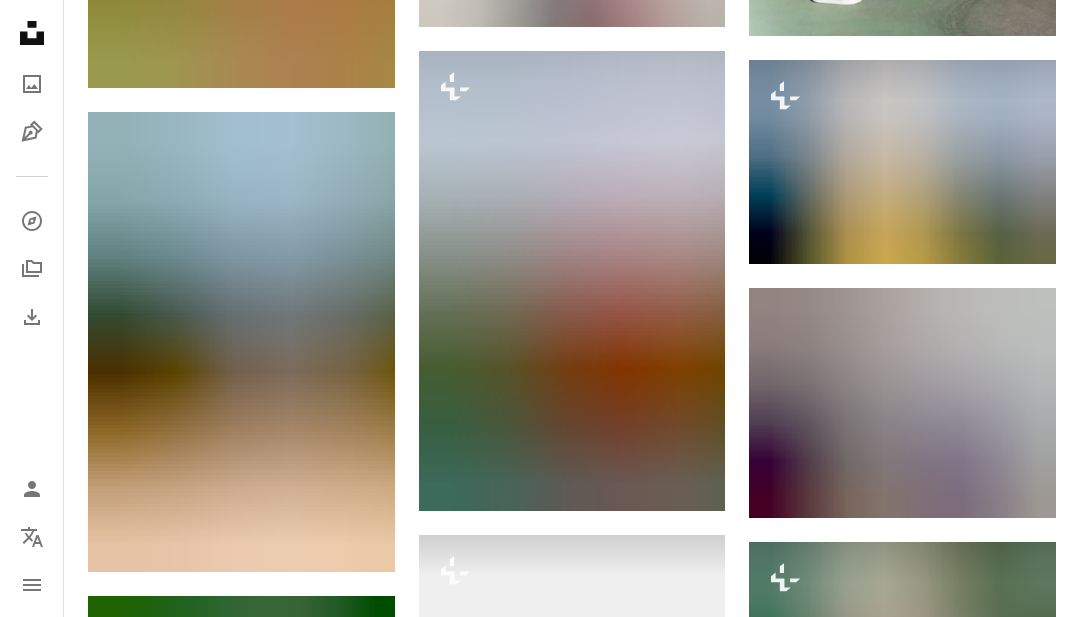 scroll, scrollTop: 0, scrollLeft: 0, axis: both 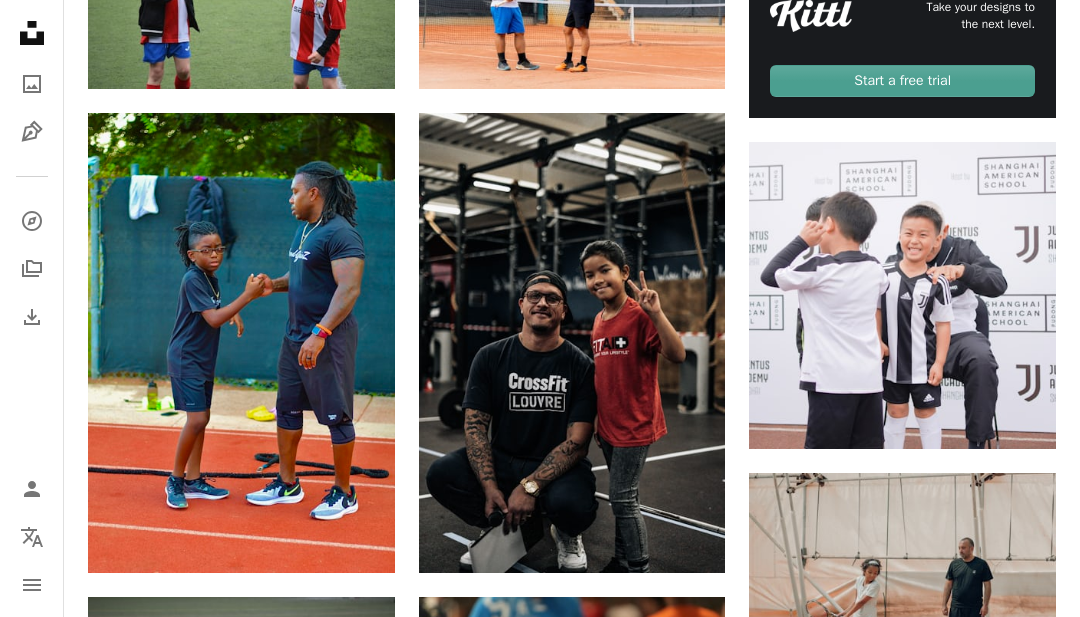 click 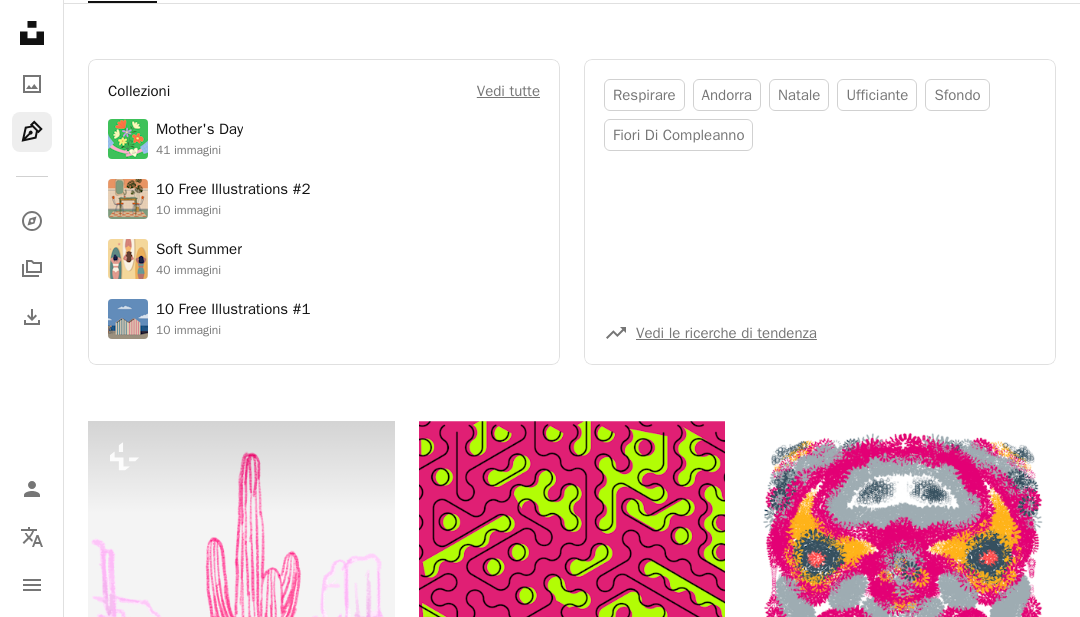 scroll, scrollTop: 0, scrollLeft: 0, axis: both 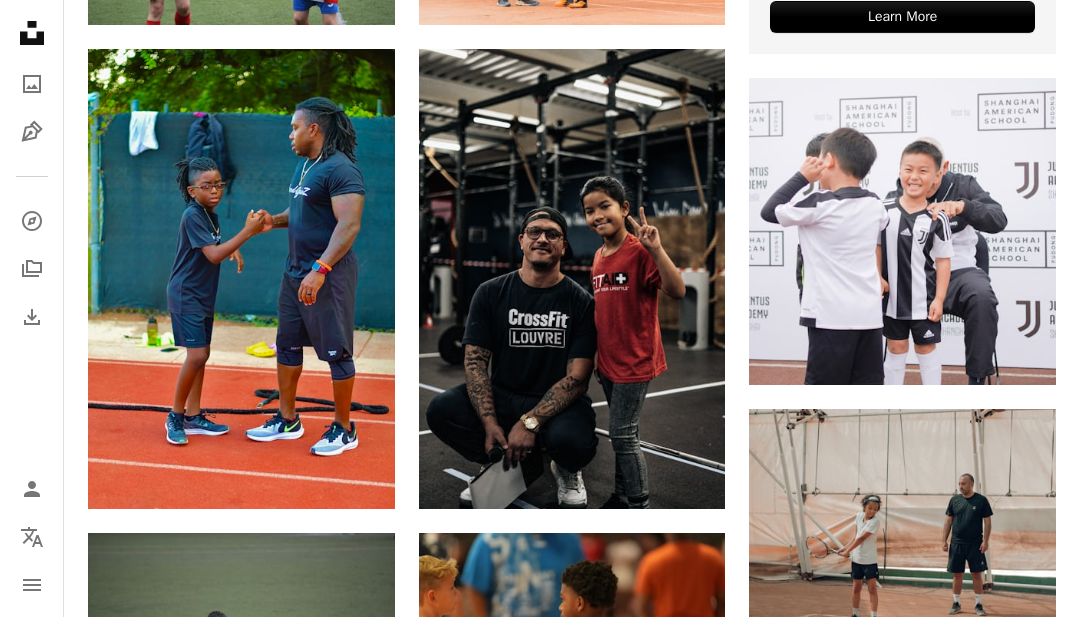 click at bounding box center (241, 279) 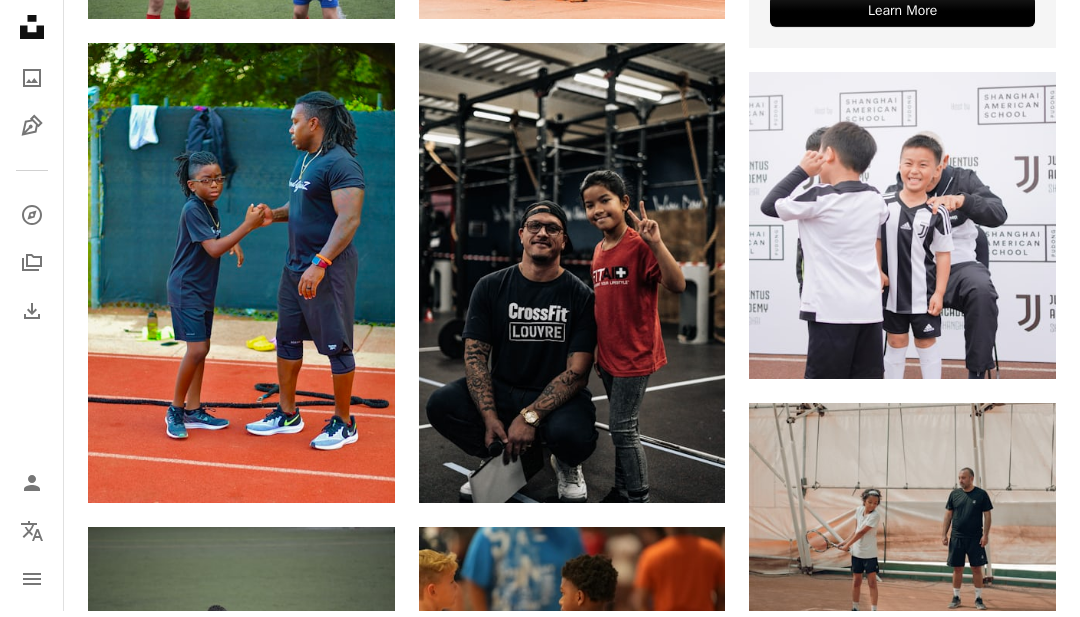 click at bounding box center [241, 279] 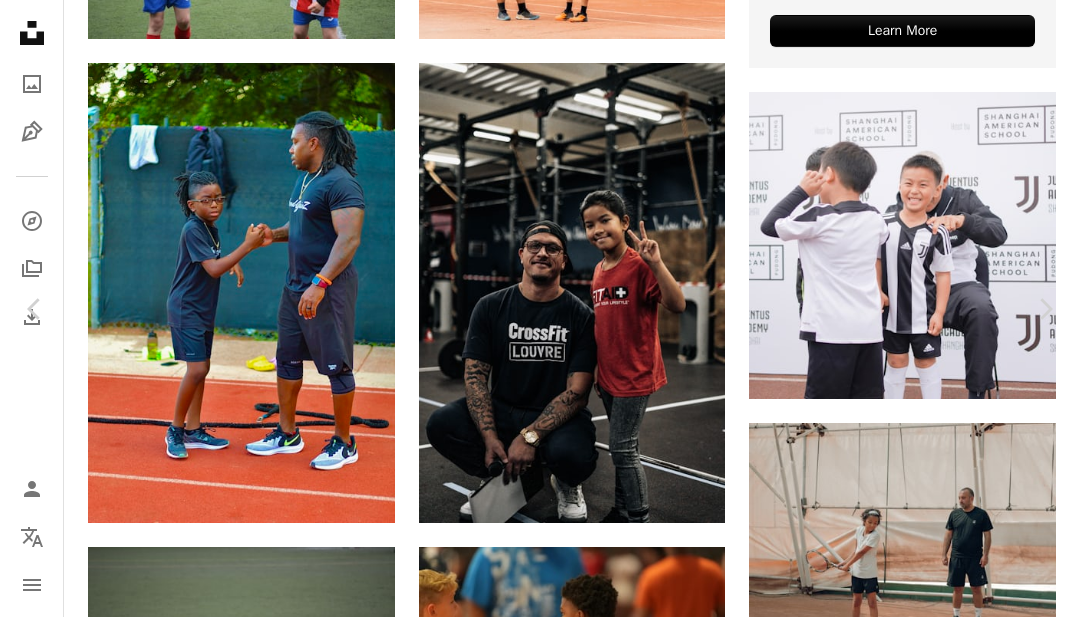 click on "An X shape Chevron left Chevron right Anthony Soberal sobe93 A heart A plus sign Scarica gratuitamente Chevron down Zoom in Visualizzazioni 157.066 Download 844 A forward-right arrow Condividi Info icon Info More Actions Calendar outlined Pubblicato il  19 settembre 2021 Camera Canon, EOS Rebel T6 Safety Può essere utilizzato gratuitamente ai sensi della  Licenza Unsplash nero Umano gente sport abbigliamento sportivo formazione scarpa abbigliamento padre e figlio calzatura calzoncini Atleti scarpe da corsa Forza e condizionamento Velocisti Wallpaper HD Sfoglia immagini premium correlate su iStock  |  Risparmia il 20% con il codice UNSPLASH20 Visualizza altro su iStock  ↗ Immagini correlate A heart A plus sign Lawrence Crayton Disponibile per il servizio A checkmark inside of a circle Arrow pointing down A heart A plus sign Ayoub Abedrabbo Disponibile per il servizio A checkmark inside of a circle Arrow pointing down A heart A plus sign Alliance Football Club Arrow pointing down Plus sign for Unsplash+ Per" at bounding box center (540, 47372) 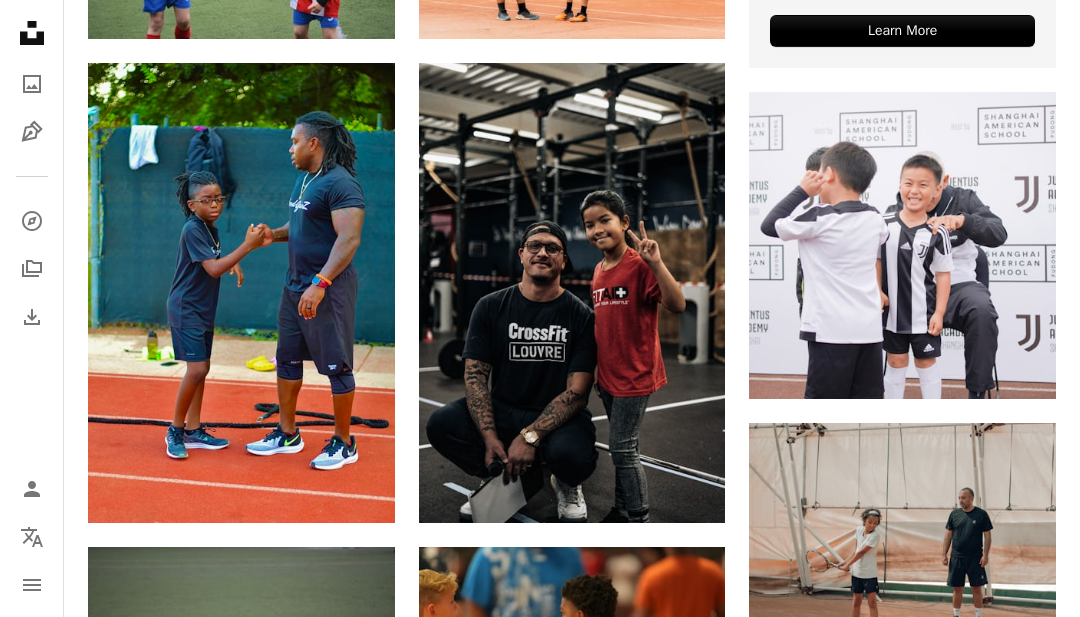 click at bounding box center (902, 245) 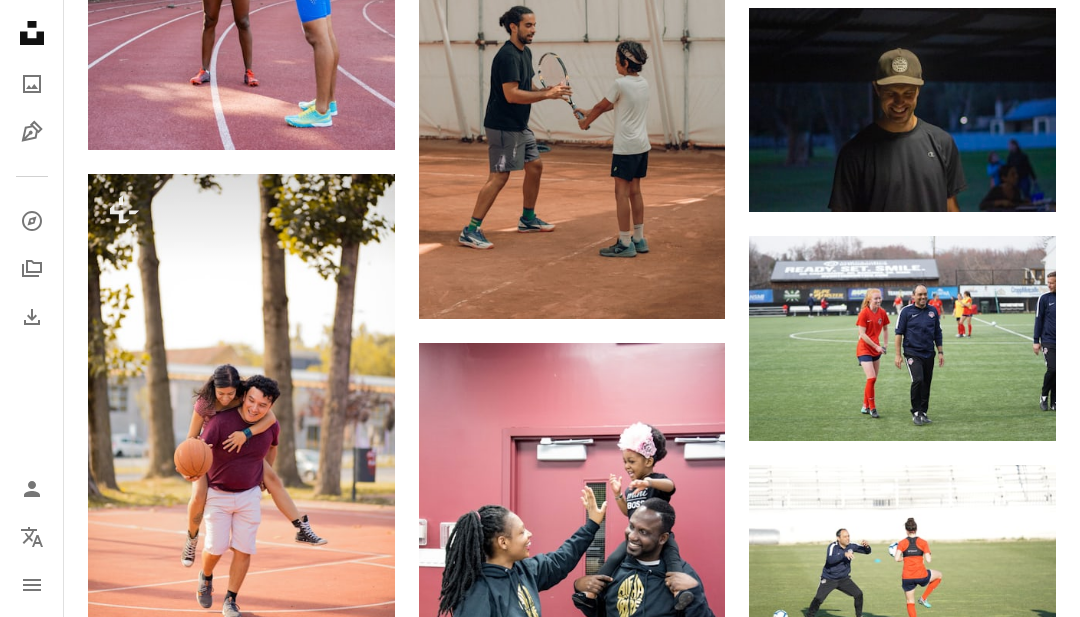 scroll, scrollTop: 3131, scrollLeft: 0, axis: vertical 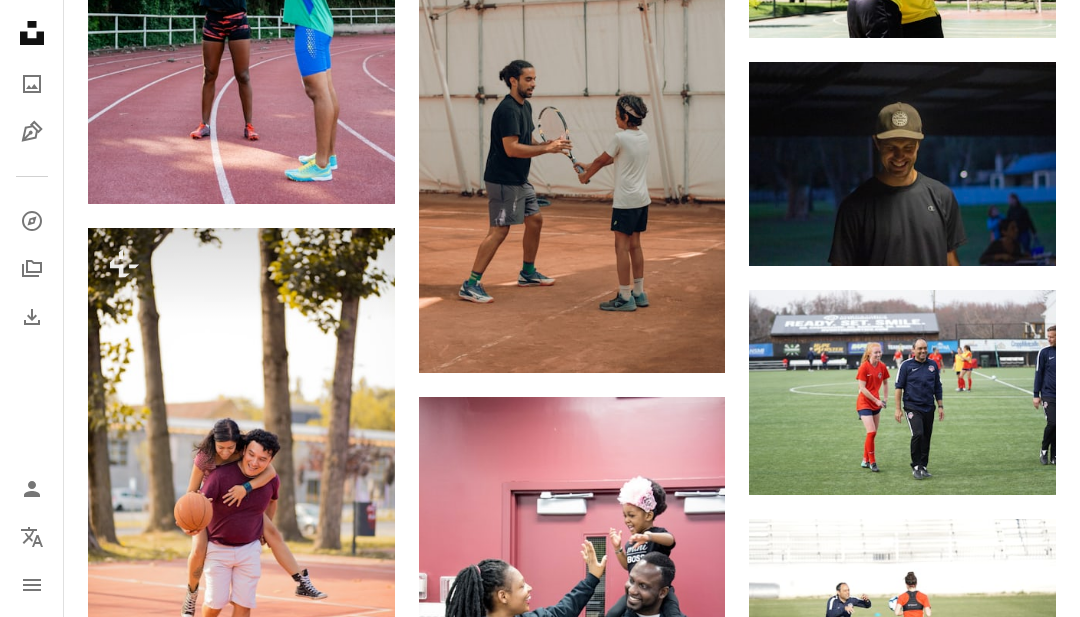 click at bounding box center (572, 169) 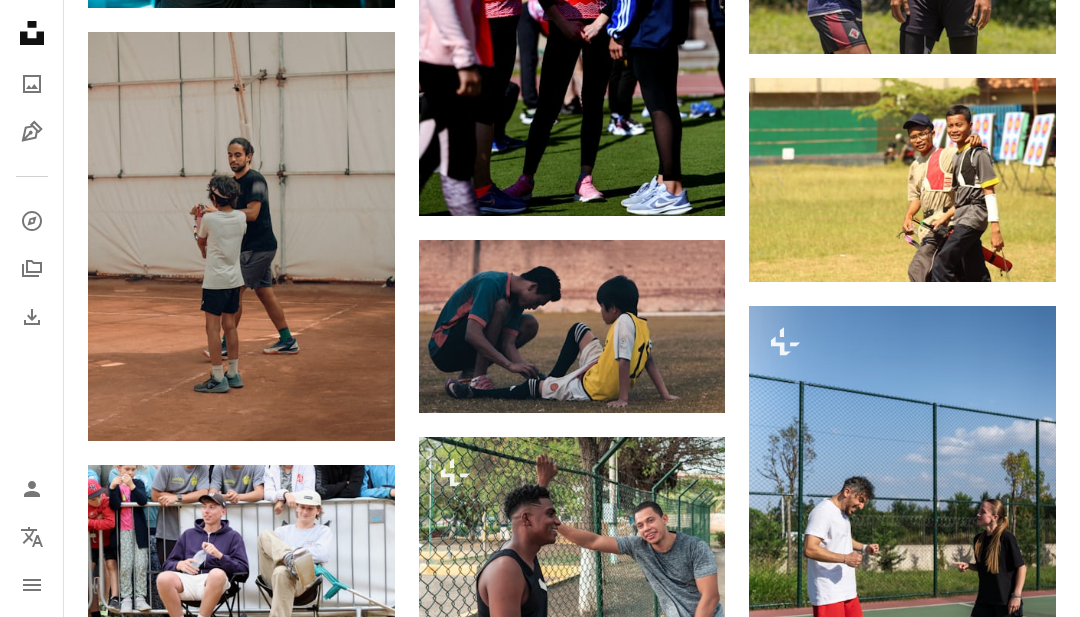 scroll, scrollTop: 0, scrollLeft: 0, axis: both 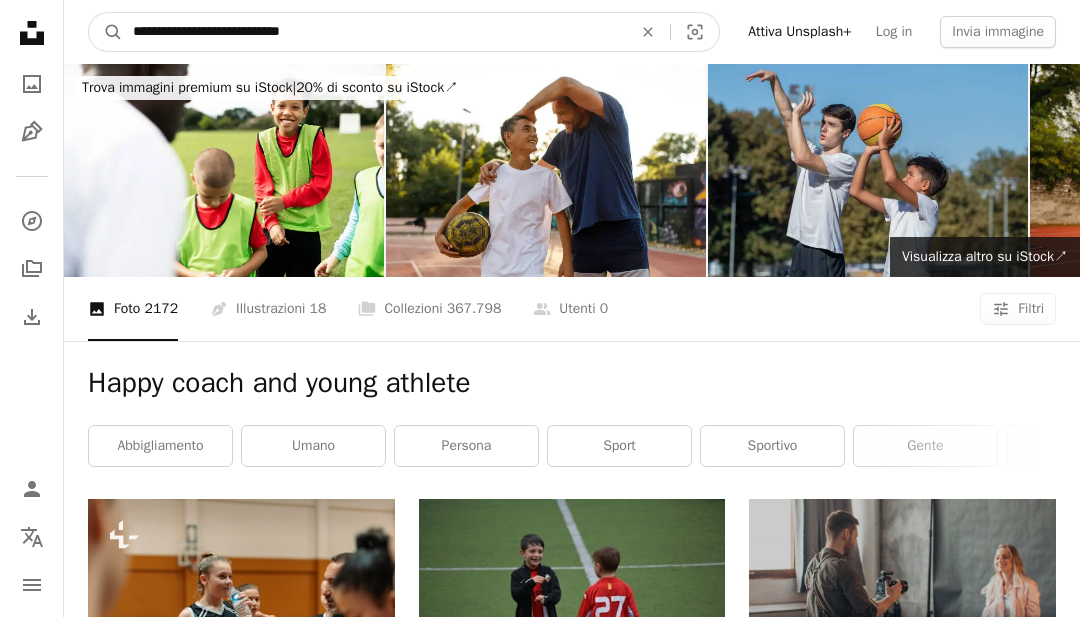 click on "**********" at bounding box center [374, 32] 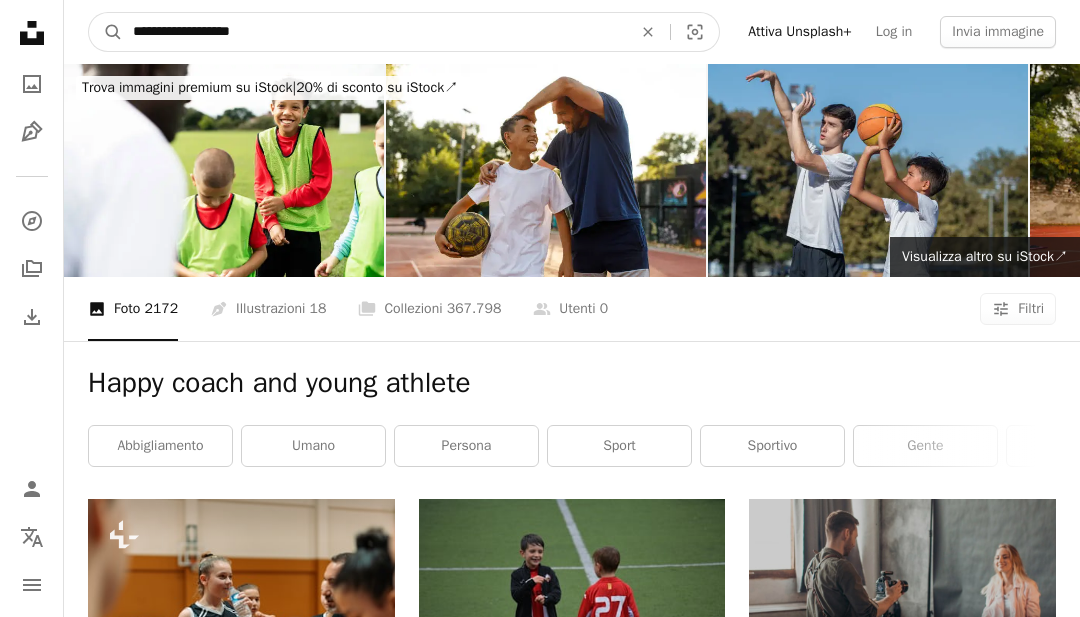 type on "**********" 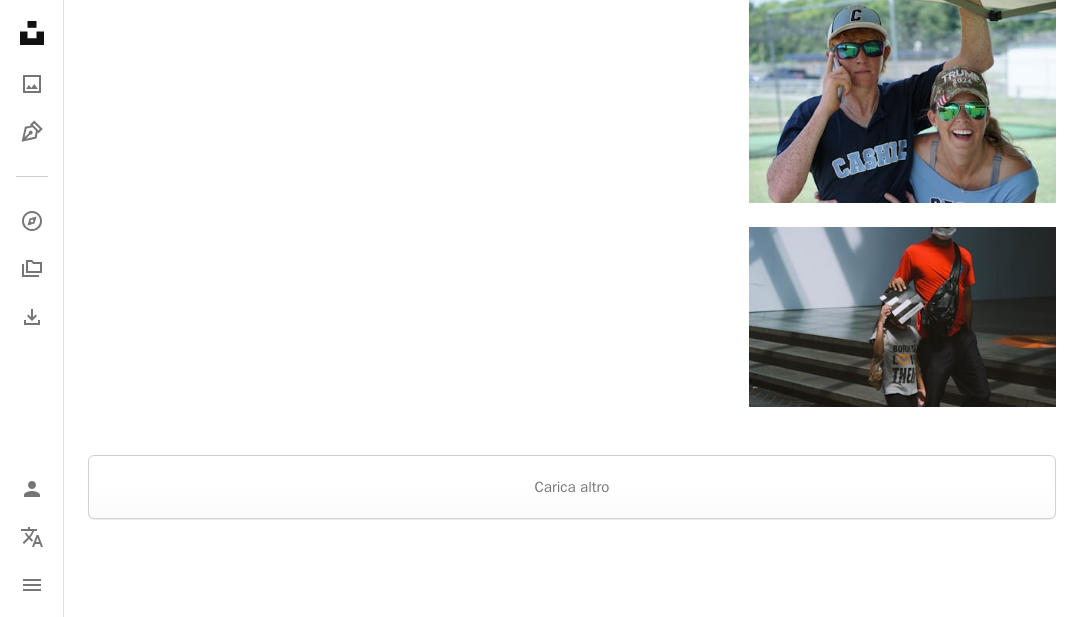 click on "Carica altro" at bounding box center [572, 488] 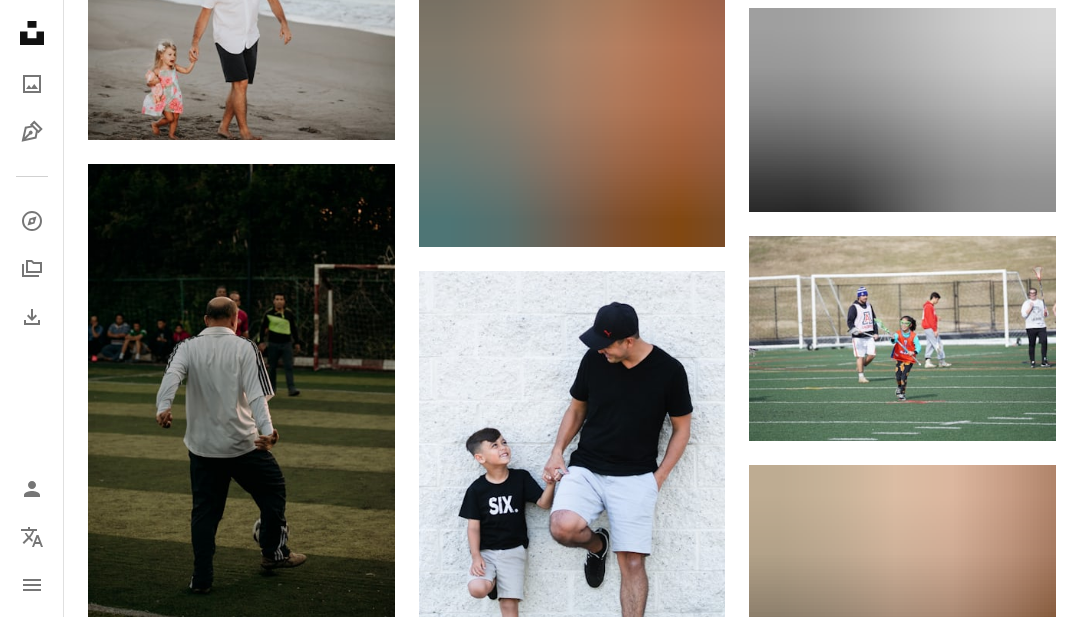 scroll, scrollTop: 0, scrollLeft: 0, axis: both 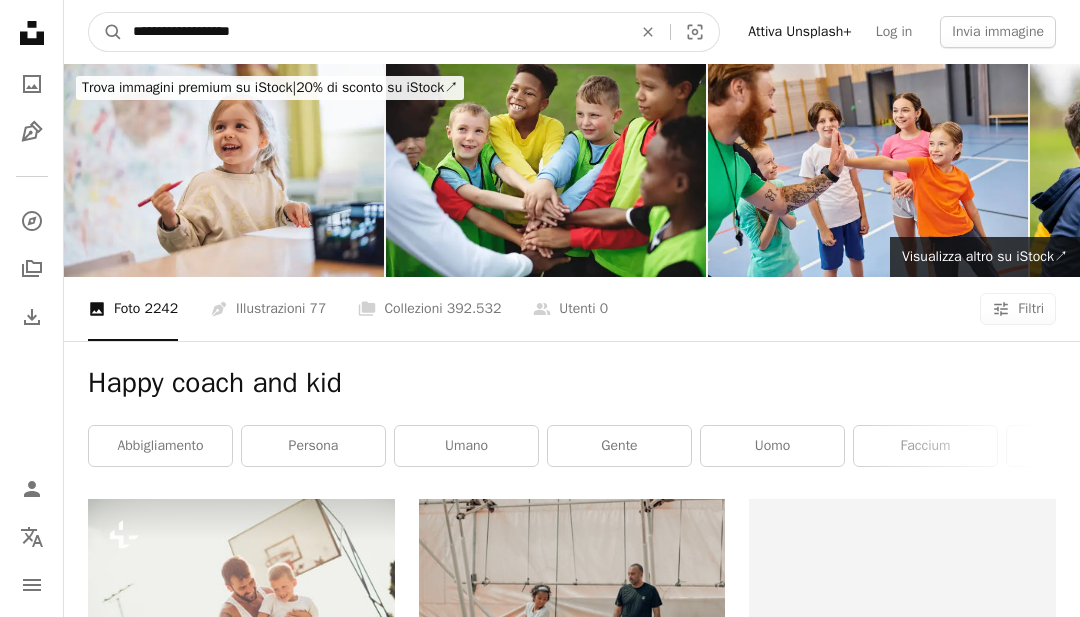 click on "**********" at bounding box center [374, 32] 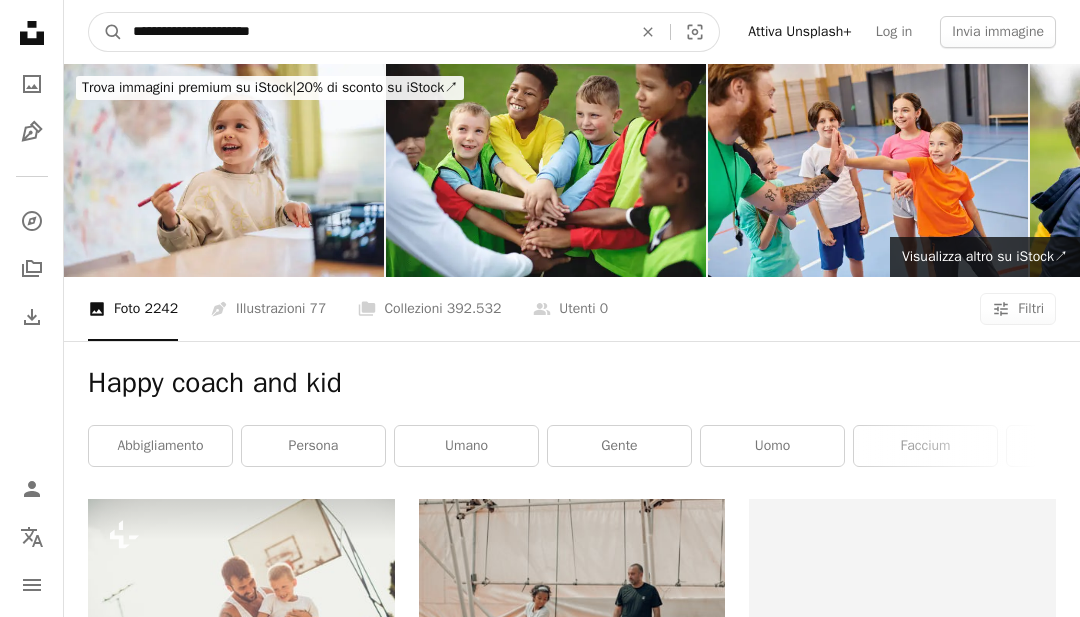 type on "**********" 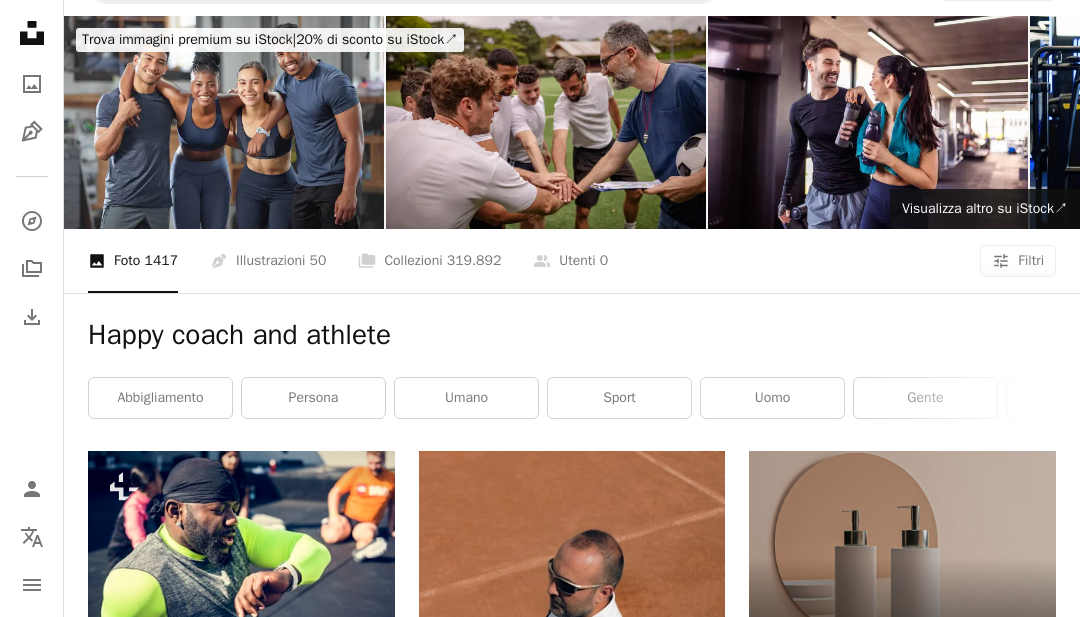 scroll, scrollTop: 0, scrollLeft: 0, axis: both 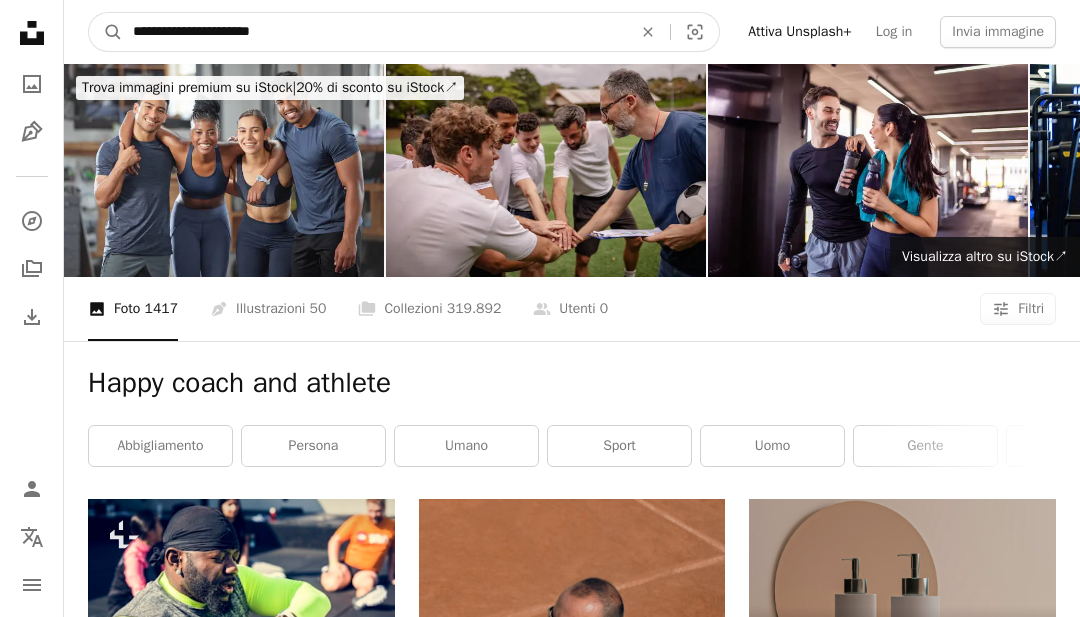 click on "**********" at bounding box center (374, 32) 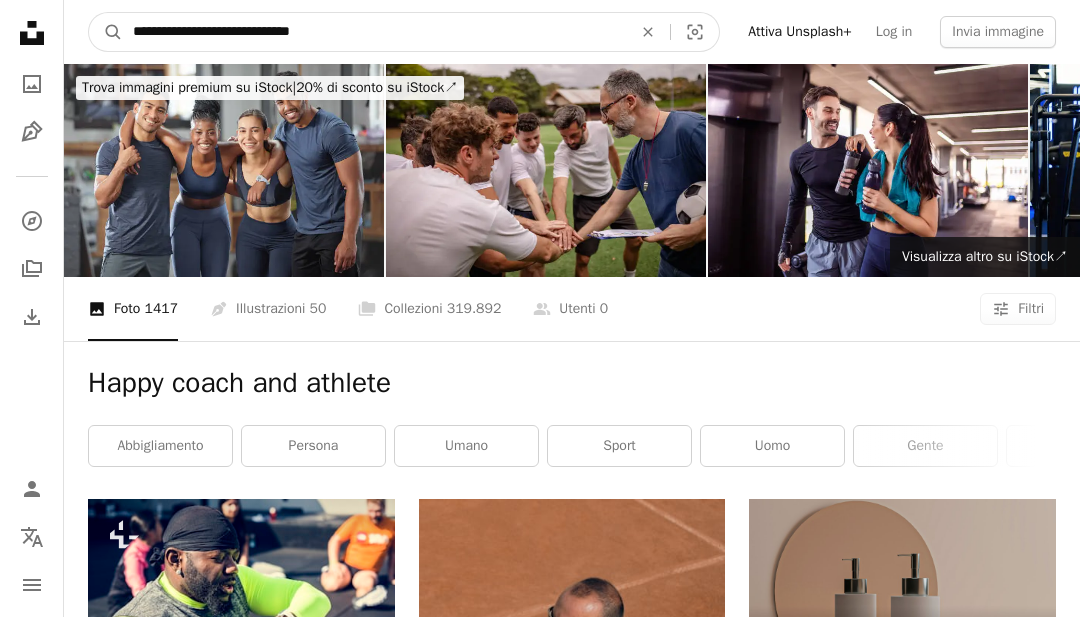 click on "**********" at bounding box center [374, 32] 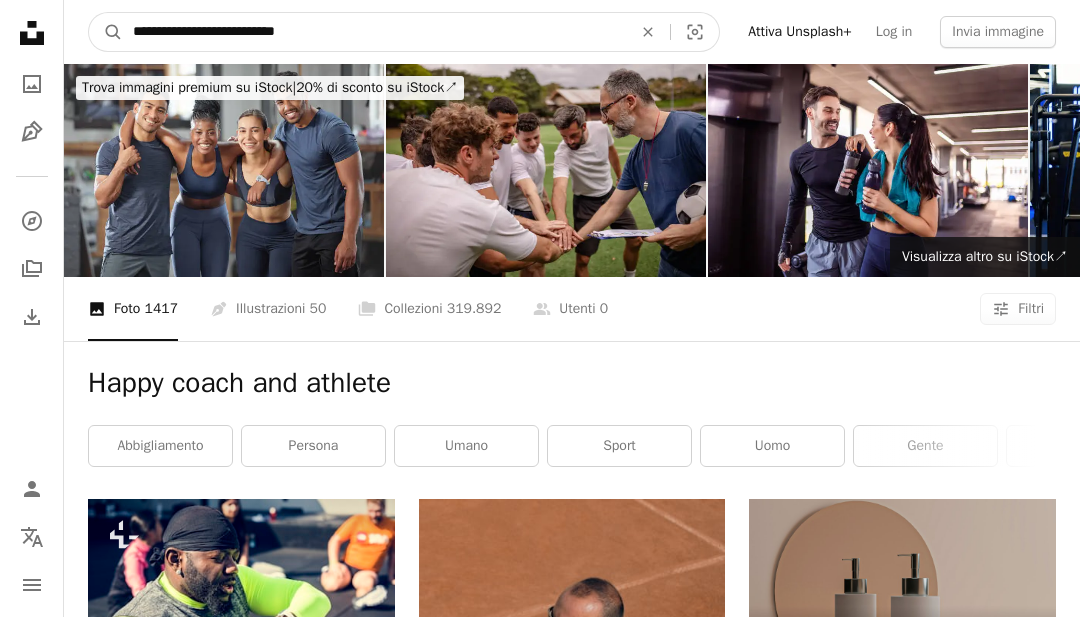 type on "**********" 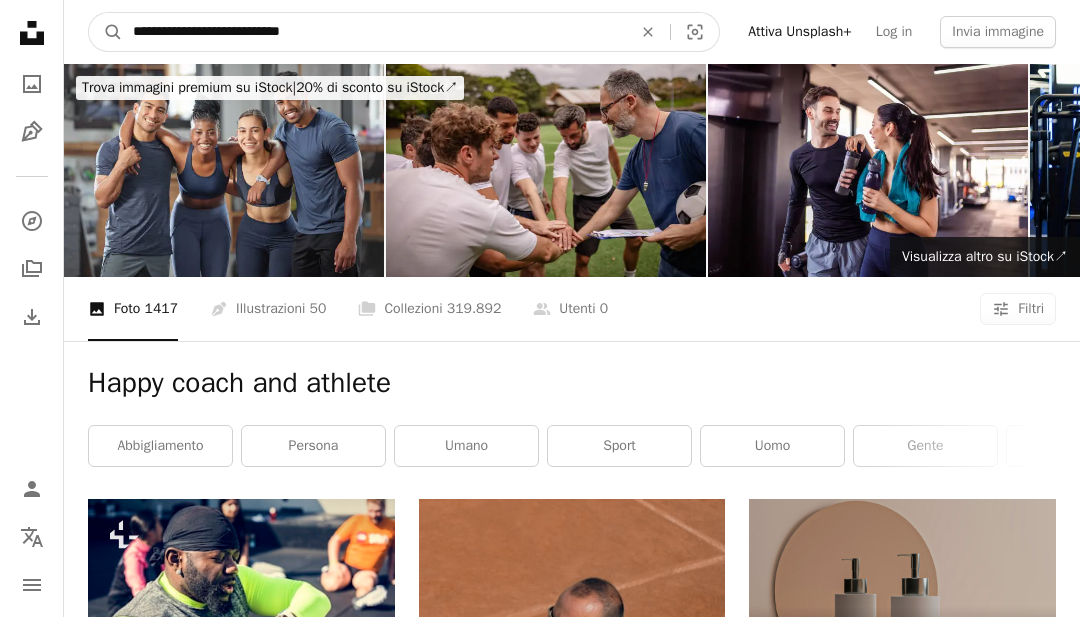 click on "A magnifying glass" at bounding box center (106, 32) 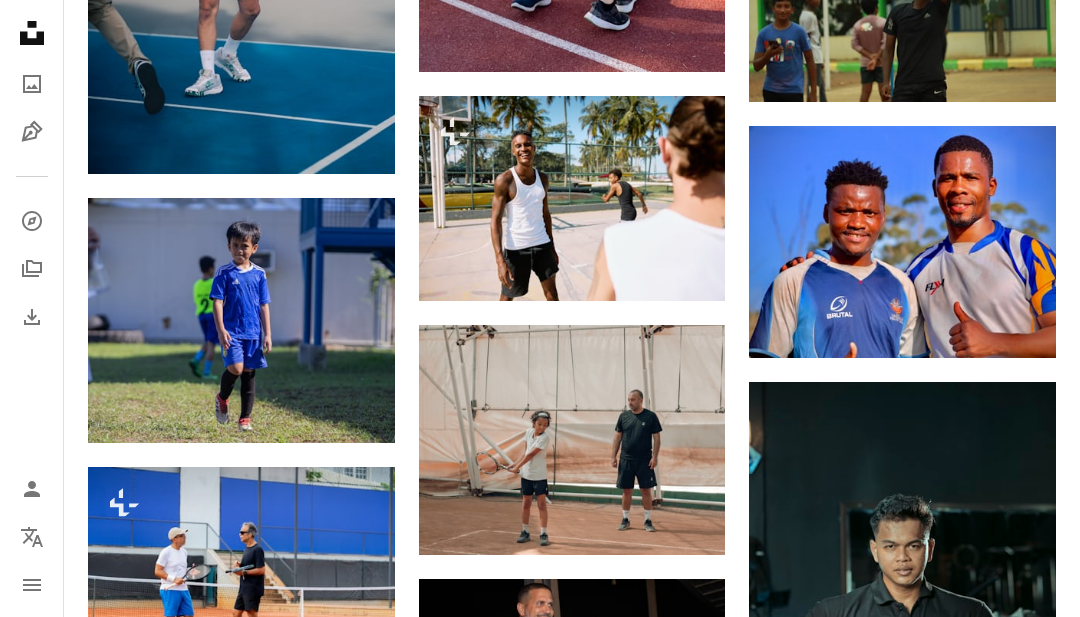 scroll, scrollTop: 1585, scrollLeft: 0, axis: vertical 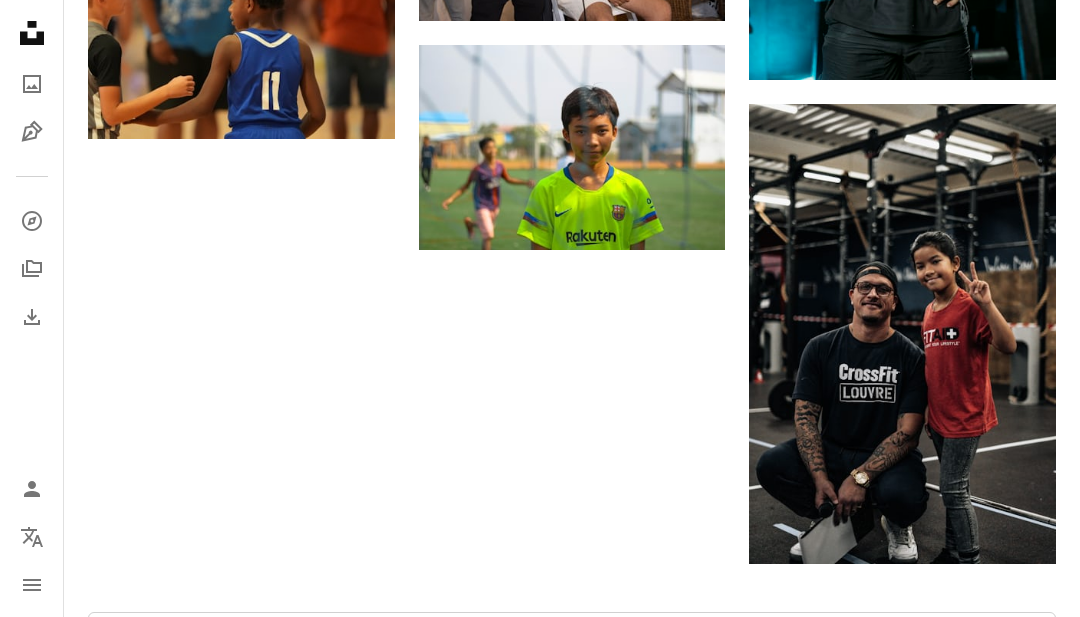 click on "Carica altro" at bounding box center (572, 645) 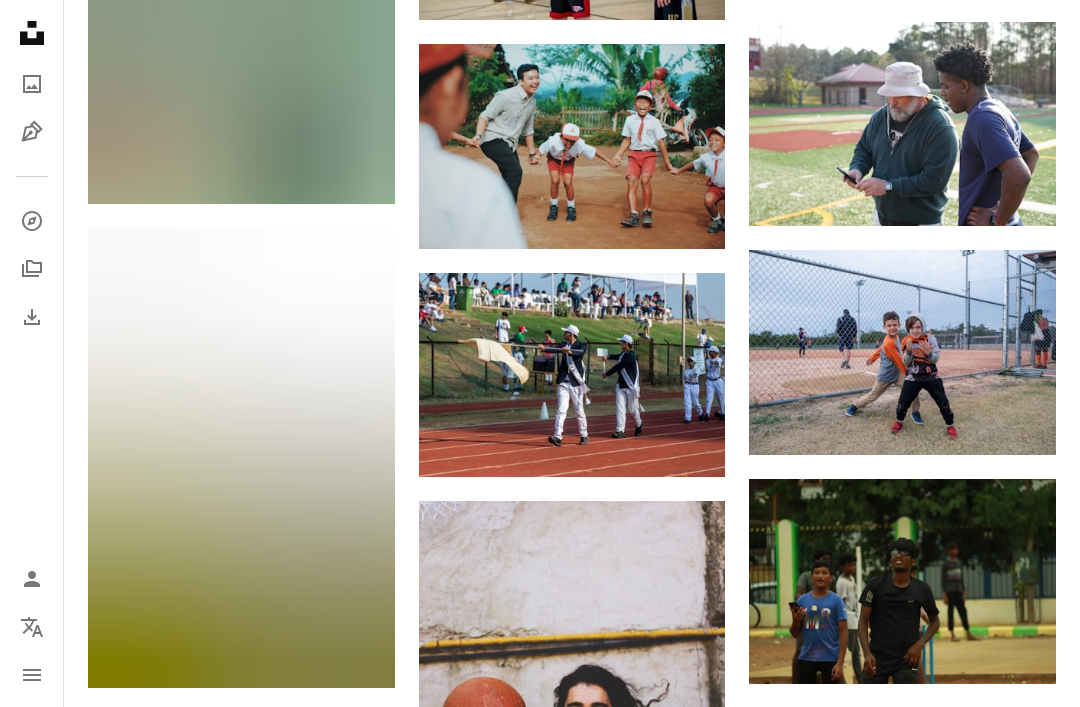 scroll, scrollTop: 14901, scrollLeft: 0, axis: vertical 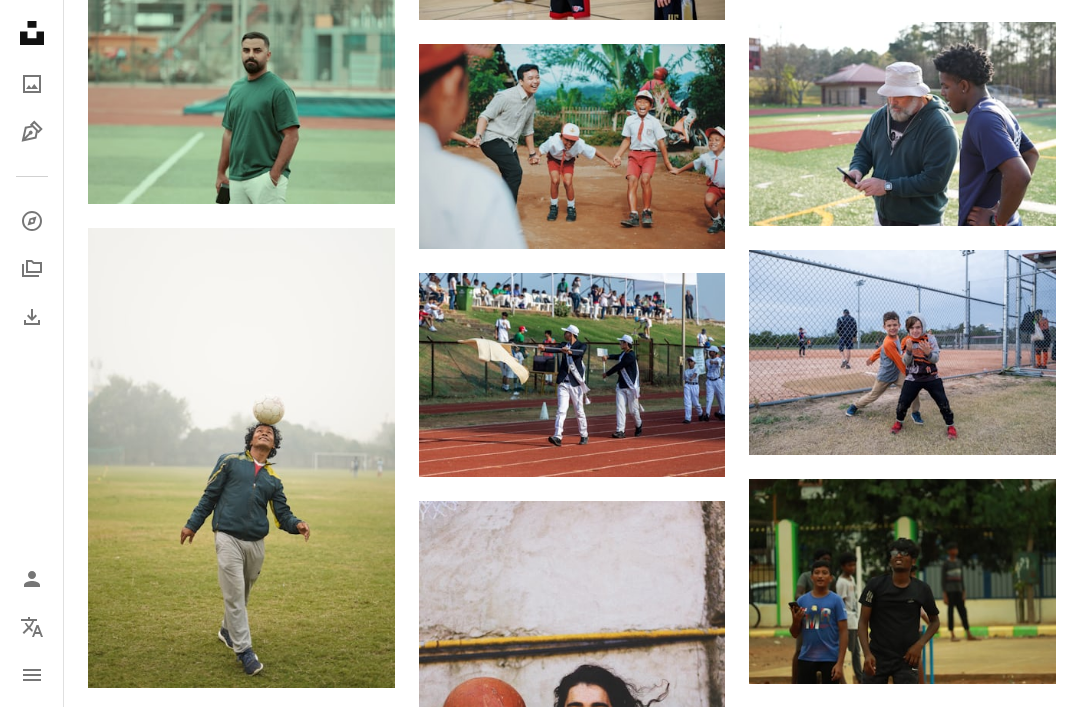 click at bounding box center (902, 124) 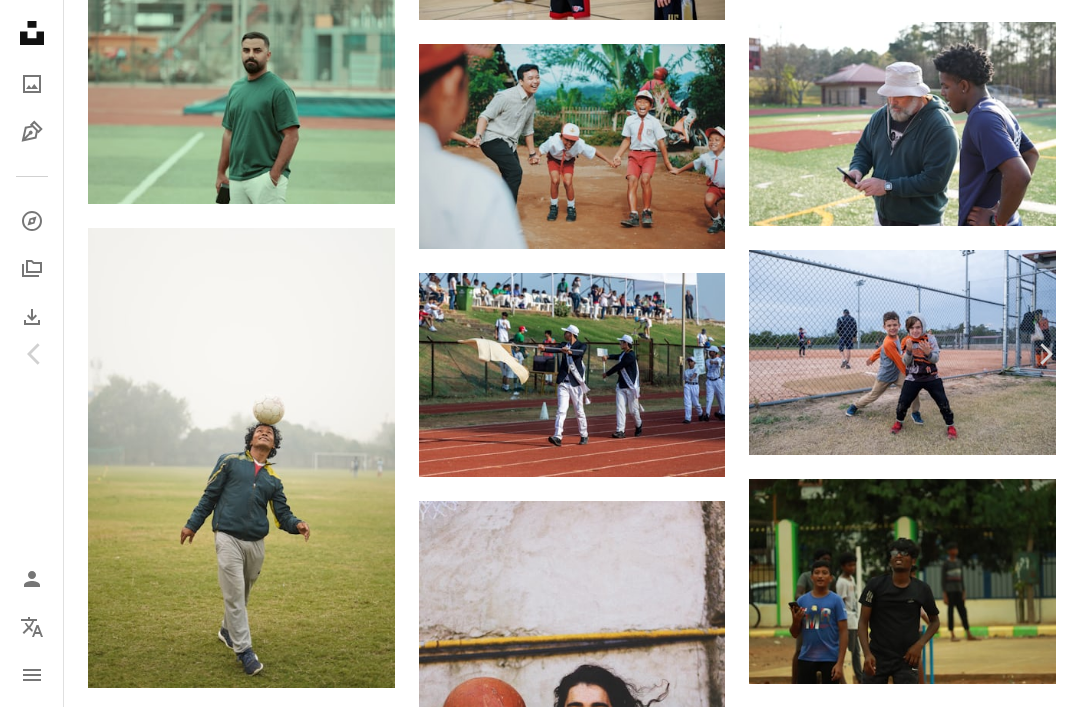 click on "An X shape Chevron left Chevron right Anthony McKissic anthonymckissic42 A heart A plus sign Scarica gratuitamente Chevron down Zoom in Visualizzazioni 27.346 Download 241 A forward-right arrow Condividi Info icon Info More Actions Calendar outlined Pubblicato il  4 aprile 2022 Camera SONY, ILCE-7SM3 Safety Può essere utilizzato gratuitamente ai sensi della  Licenza Unsplash anziano allenatore Umano gente faccia sport grigio abbigliamento sportivo capello fuori abbigliamento Immagini gratuite Sfoglia immagini premium correlate su iStock  |  Risparmia il 20% con il codice UNSPLASH20 Visualizza altro su iStock  ↗ Immagini correlate A heart A plus sign Anthony McKissic Disponibile per il servizio A checkmark inside of a circle Arrow pointing down A heart A plus sign A heart A plus sign Anthony McKissic Disponibile per il servizio A checkmark inside of a circle Arrow pointing down Plus sign for Unsplash+ A heart A plus sign Nathan Anderson Per  Unsplash+ A lock Download Nappy" at bounding box center (540, 3658) 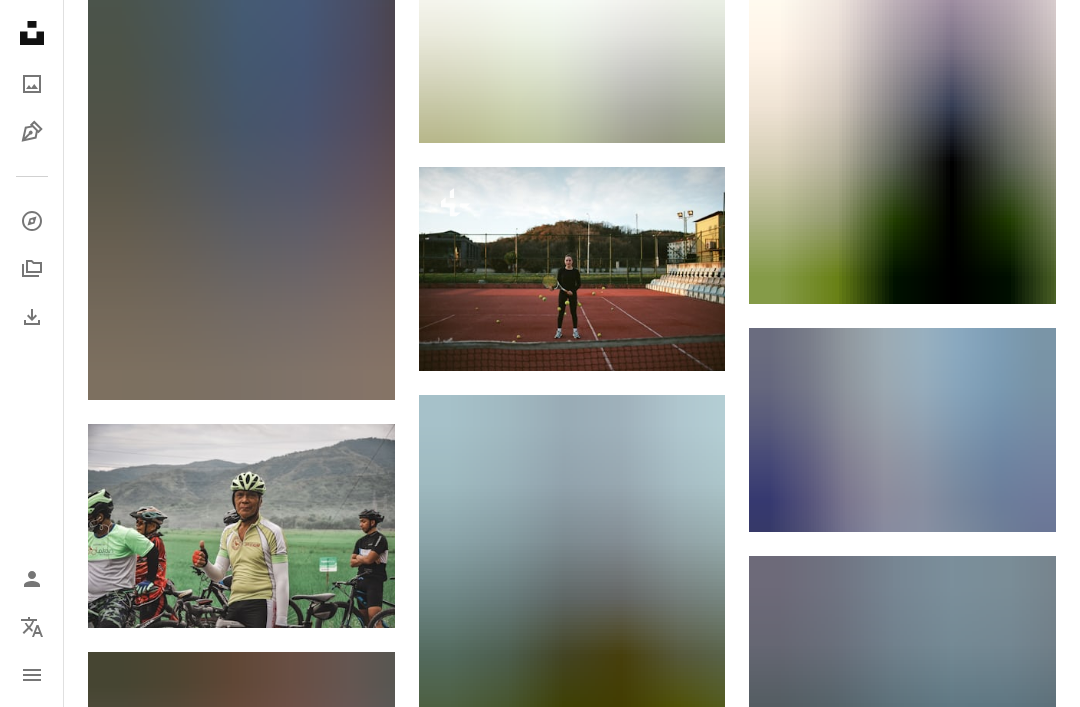 scroll, scrollTop: 0, scrollLeft: 0, axis: both 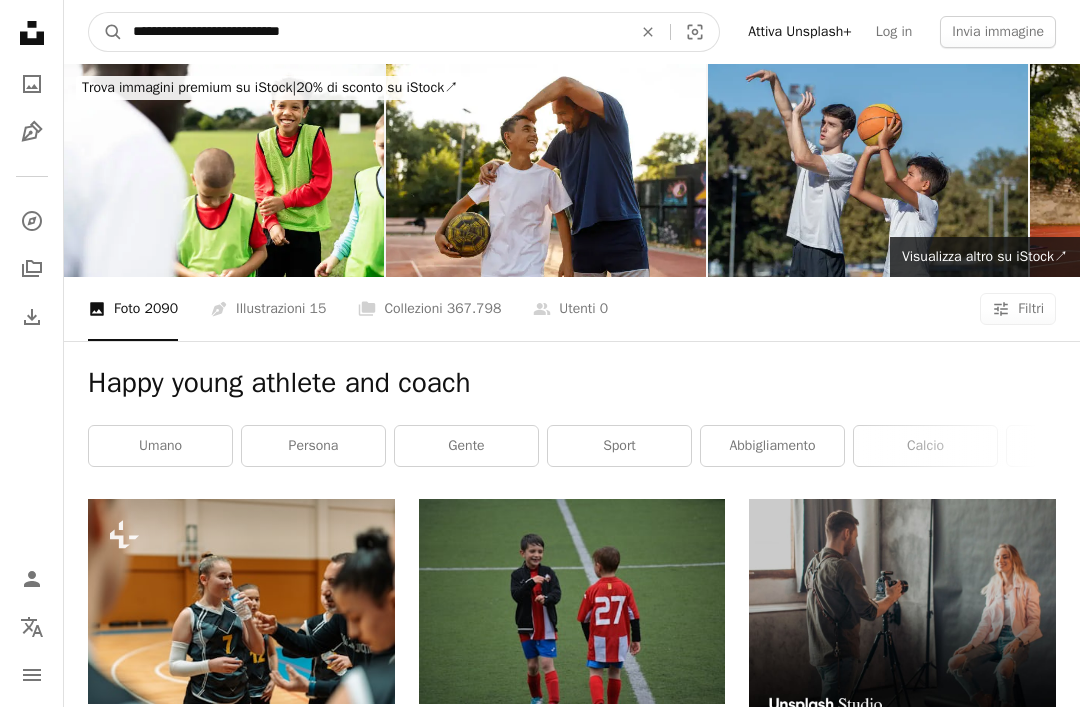 click on "**********" at bounding box center [374, 32] 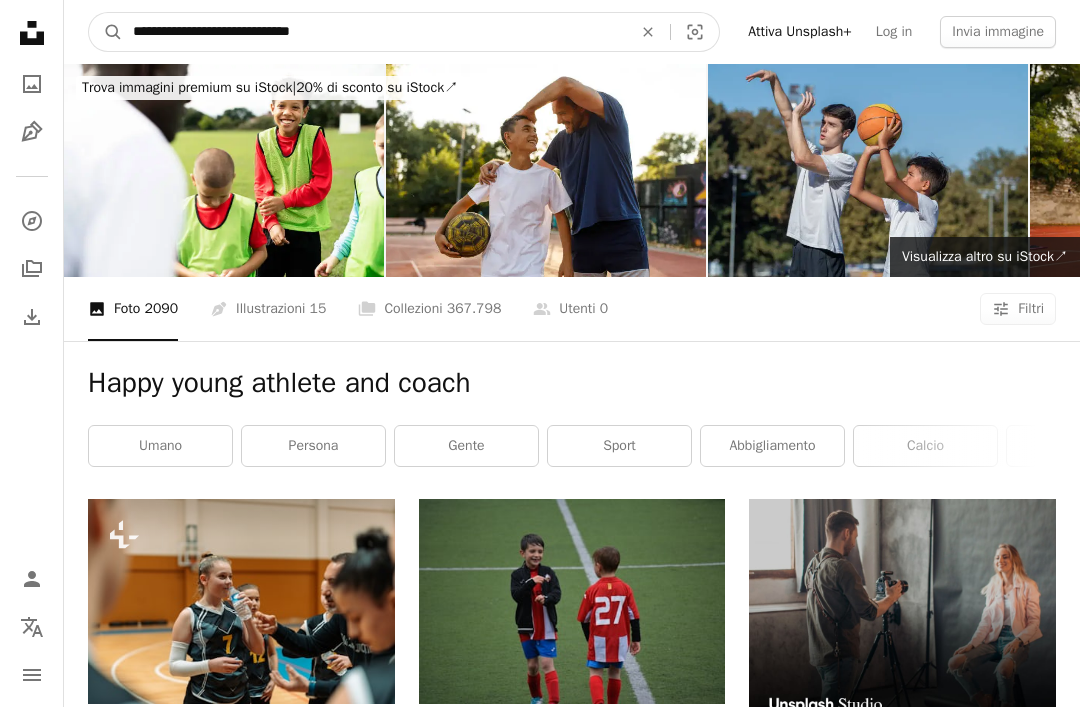 type on "**********" 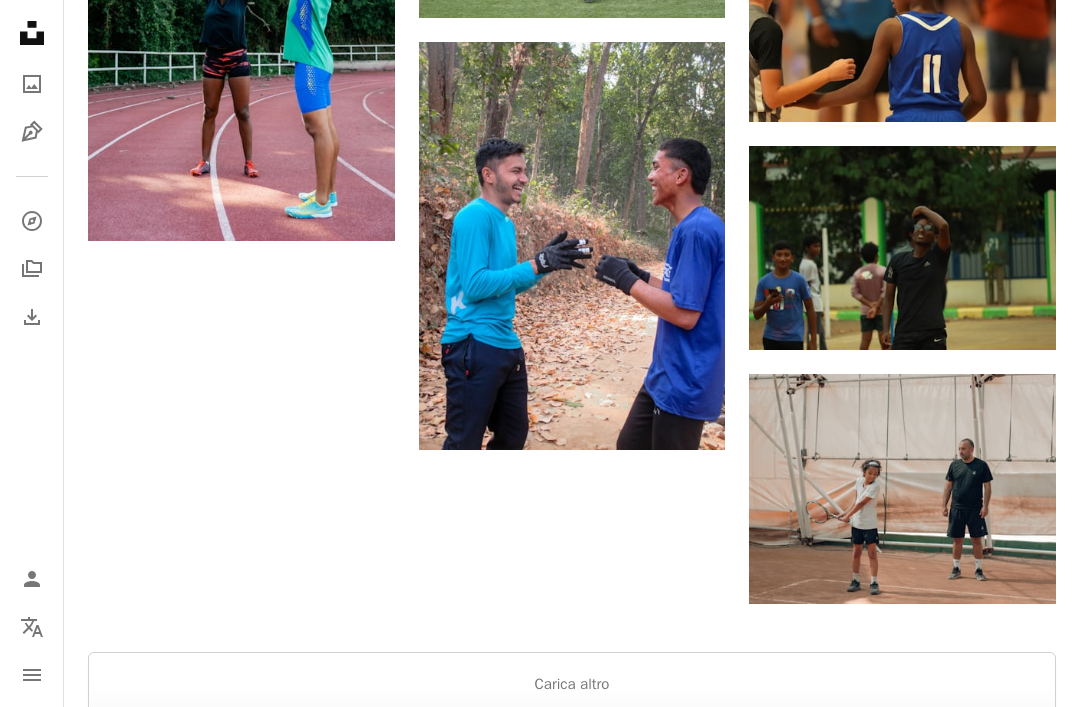 click on "Carica altro" at bounding box center [572, 685] 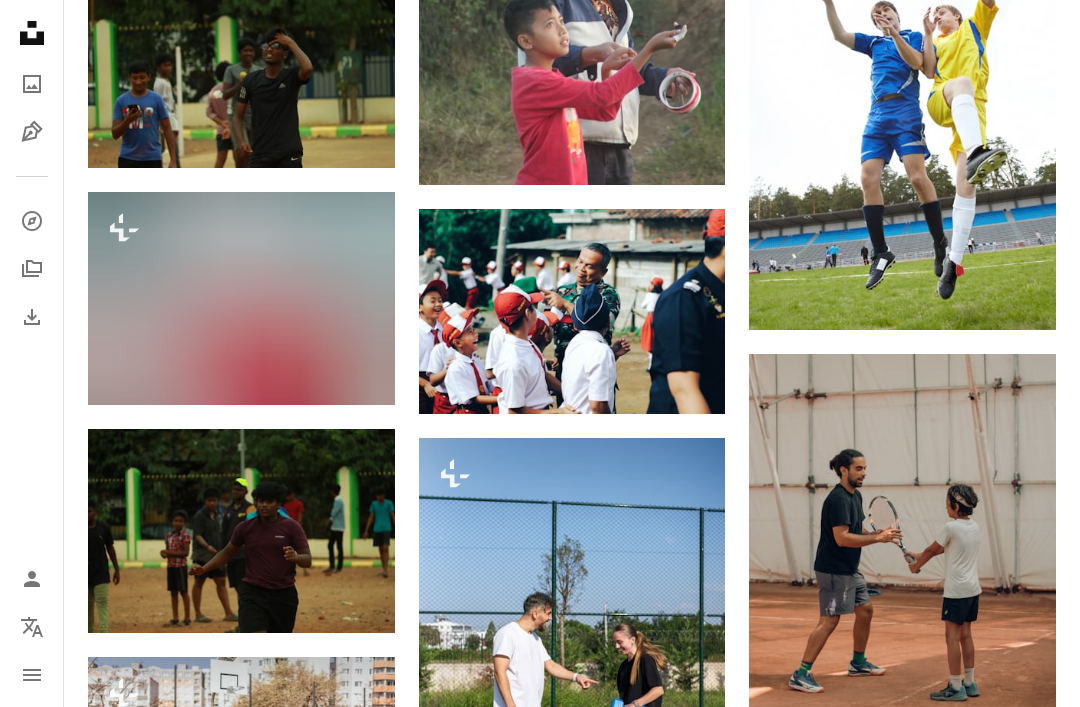 scroll, scrollTop: 5470, scrollLeft: 0, axis: vertical 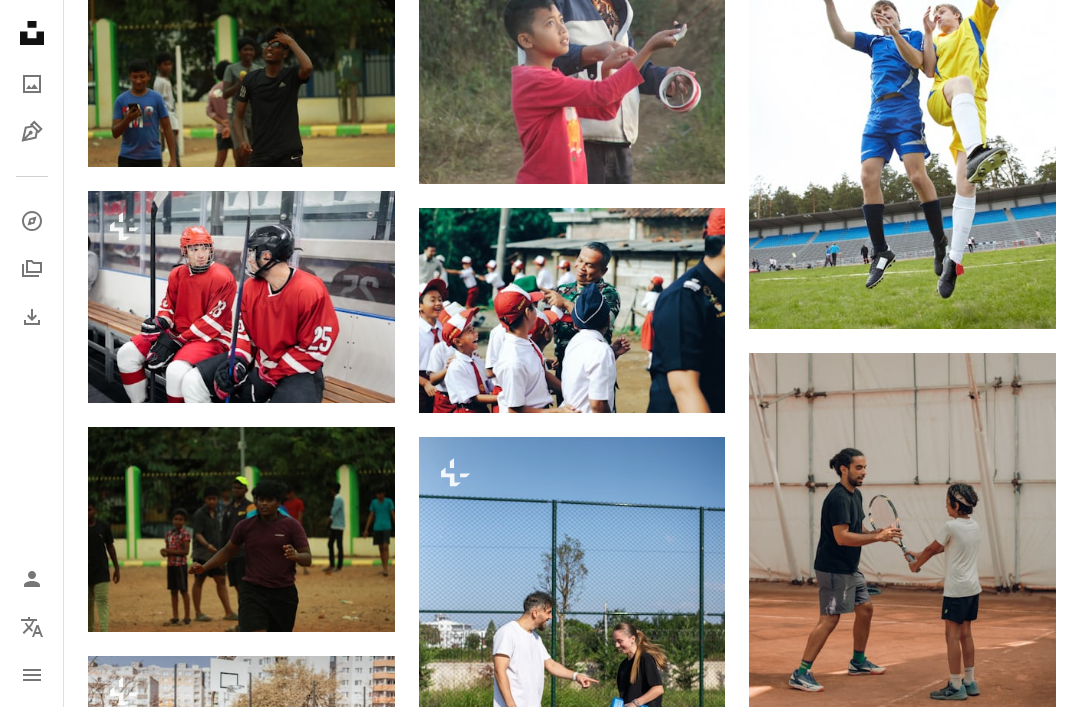 click at bounding box center (902, 558) 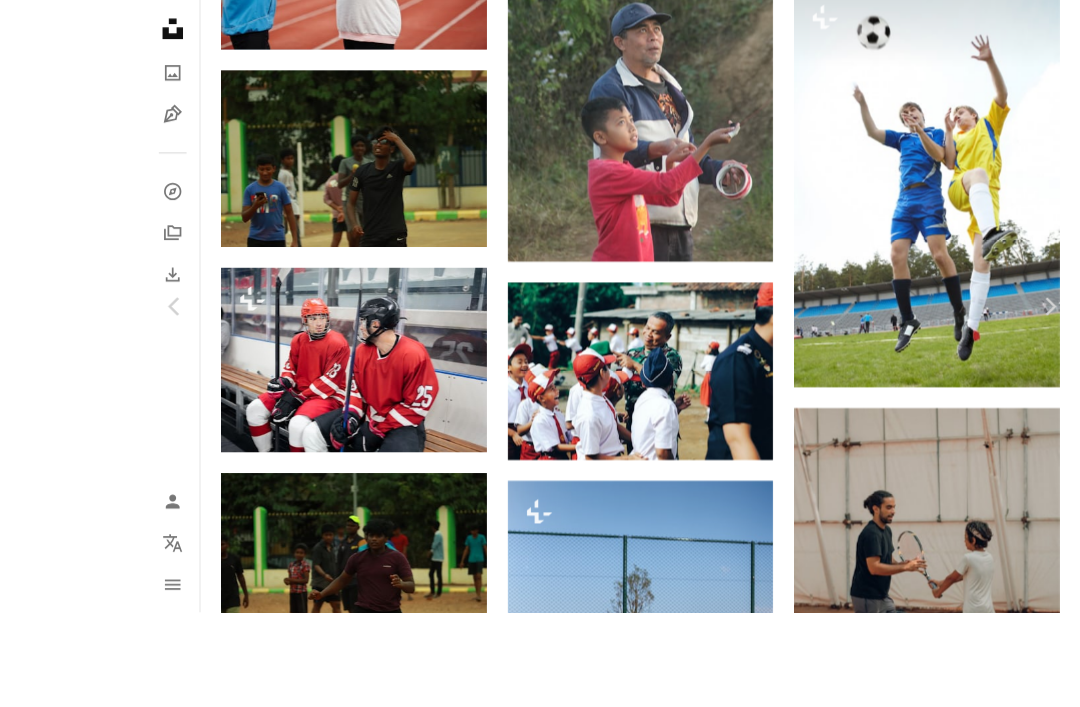 scroll, scrollTop: 5423, scrollLeft: 0, axis: vertical 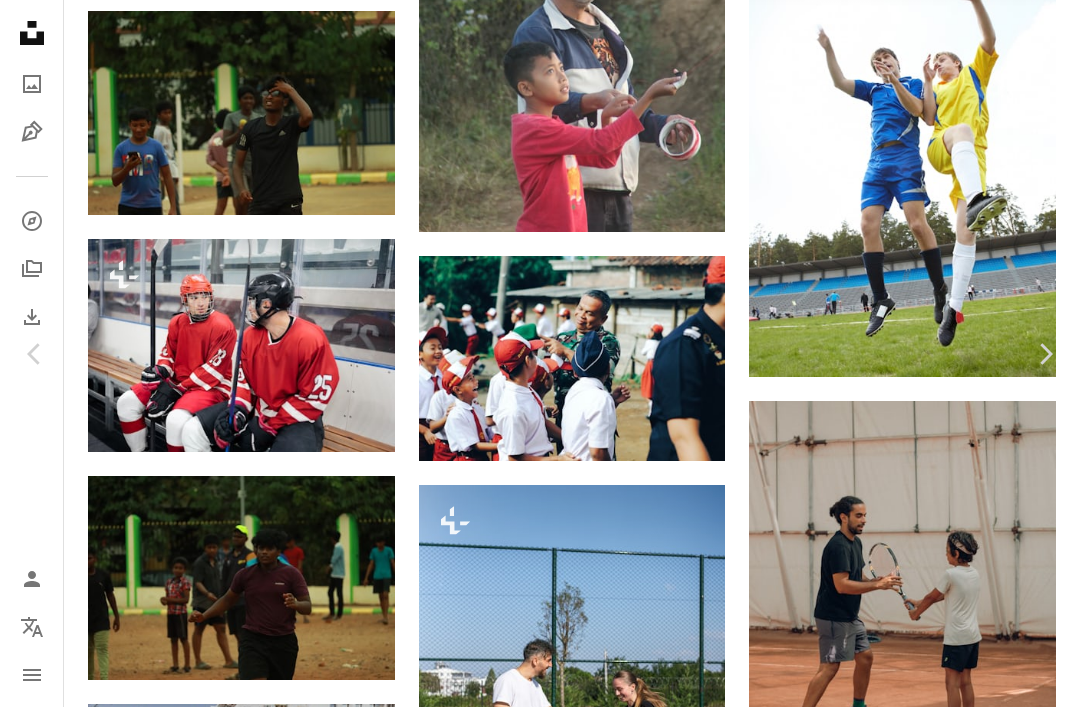 click on "Chevron right" at bounding box center [1045, 354] 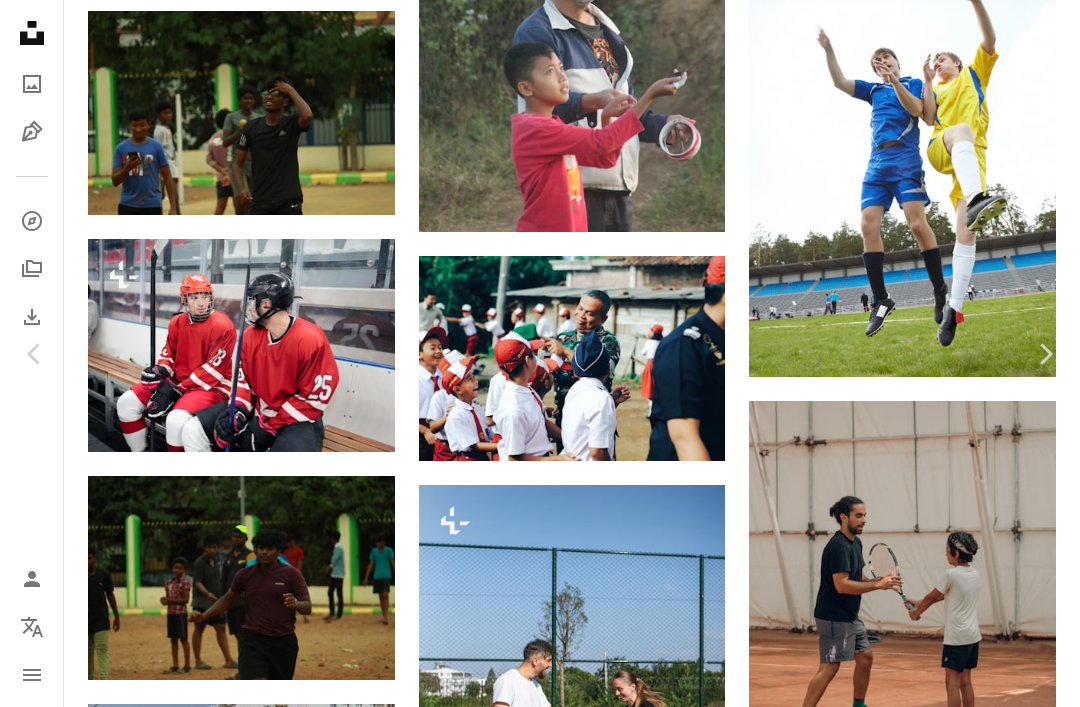 click on "An X shape Chevron left Chevron right Subash Mugilan Disponibile per il servizio A checkmark inside of a circle A heart A plus sign Scarica gratuitamente Chevron down Zoom in Visualizzazioni 10.847 Download 21 A forward-right arrow Condividi Info icon Info More Actions Calendar outlined Pubblicato il  31 maggio 2024 Camera Canon, EOS 200D II Safety Può essere utilizzato gratuitamente ai sensi della  Licenza Unsplash nero uomo Umano faccia adulto corsa pallacanestro grillo ragazzo maschio bambino capretto scarpa testa jogging calzoncini Sfondi Sfoglia immagini premium correlate su iStock  |  Risparmia il 20% con il codice UNSPLASH20 Visualizza altro su iStock  ↗ Immagini correlate A heart A plus sign Subash Mugilan Disponibile per il servizio A checkmark inside of a circle Arrow pointing down A heart A plus sign Subash Mugilan Disponibile per il servizio A checkmark inside of a circle Arrow pointing down A heart A plus sign Subash Mugilan Disponibile per il servizio A checkmark inside of a circle A heart" at bounding box center [540, 4451] 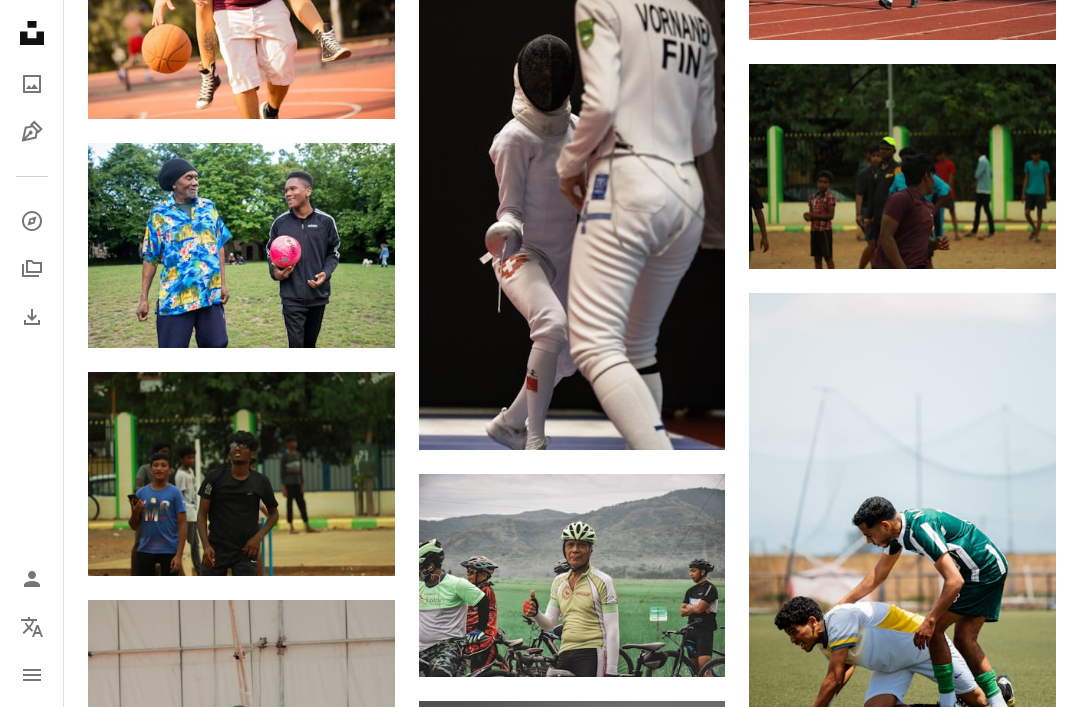 scroll, scrollTop: 8776, scrollLeft: 0, axis: vertical 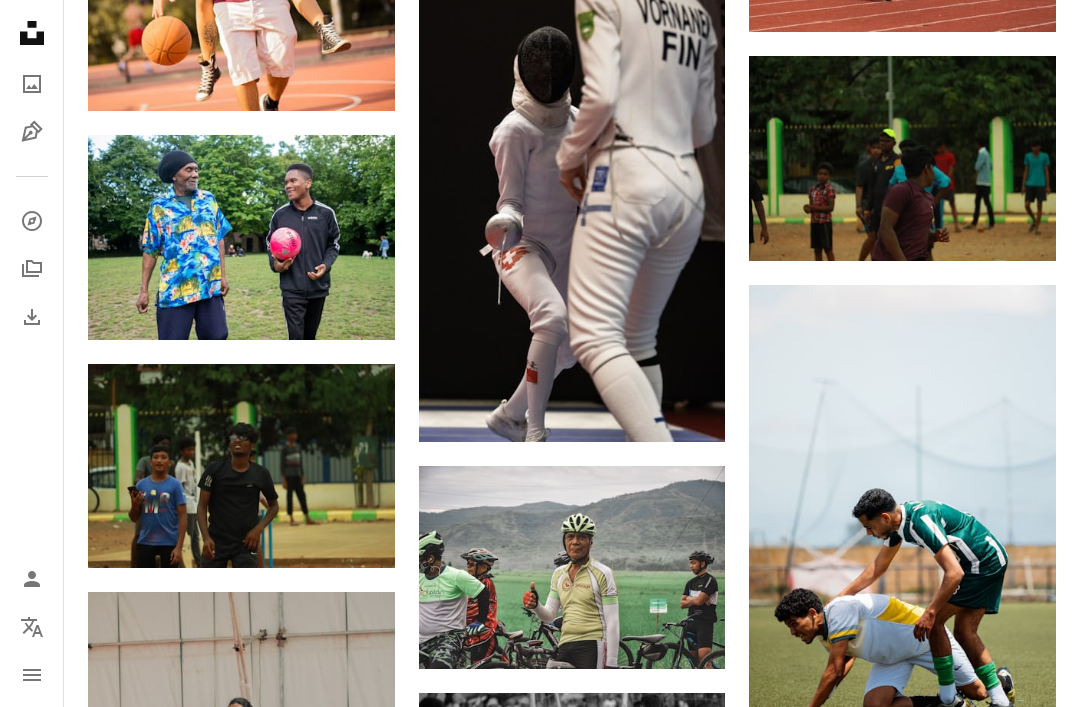 click at bounding box center (241, 238) 